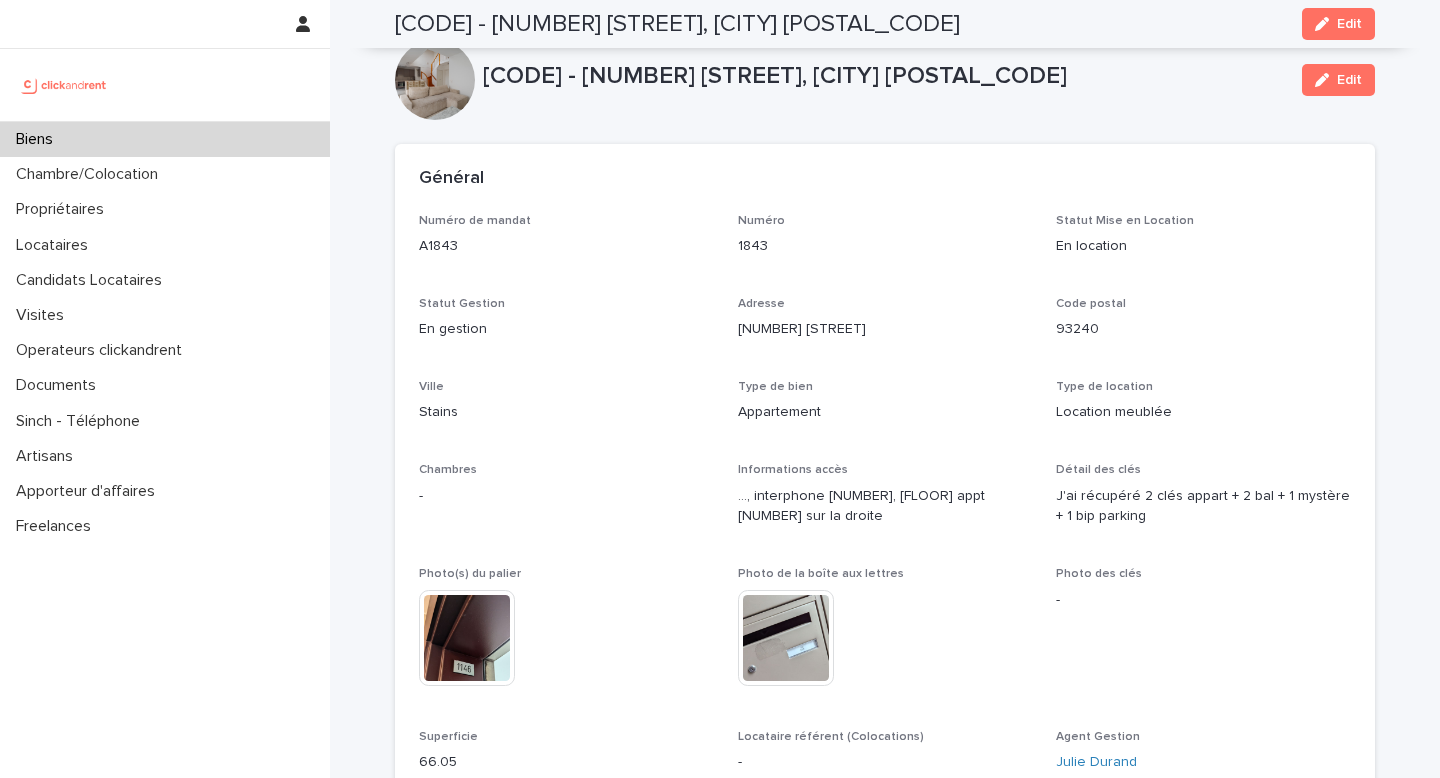 click on "Propriétaires" at bounding box center (165, 209) 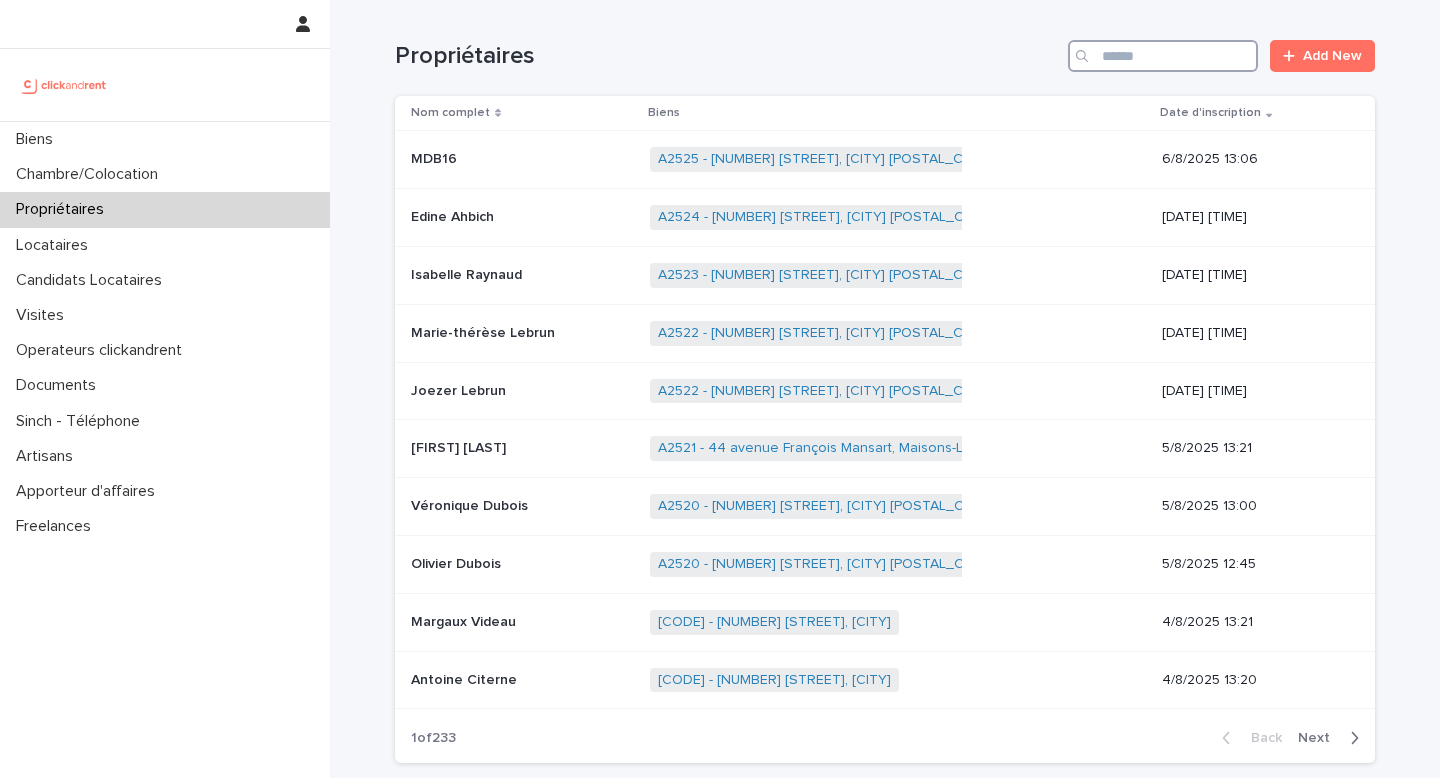 click at bounding box center [1163, 56] 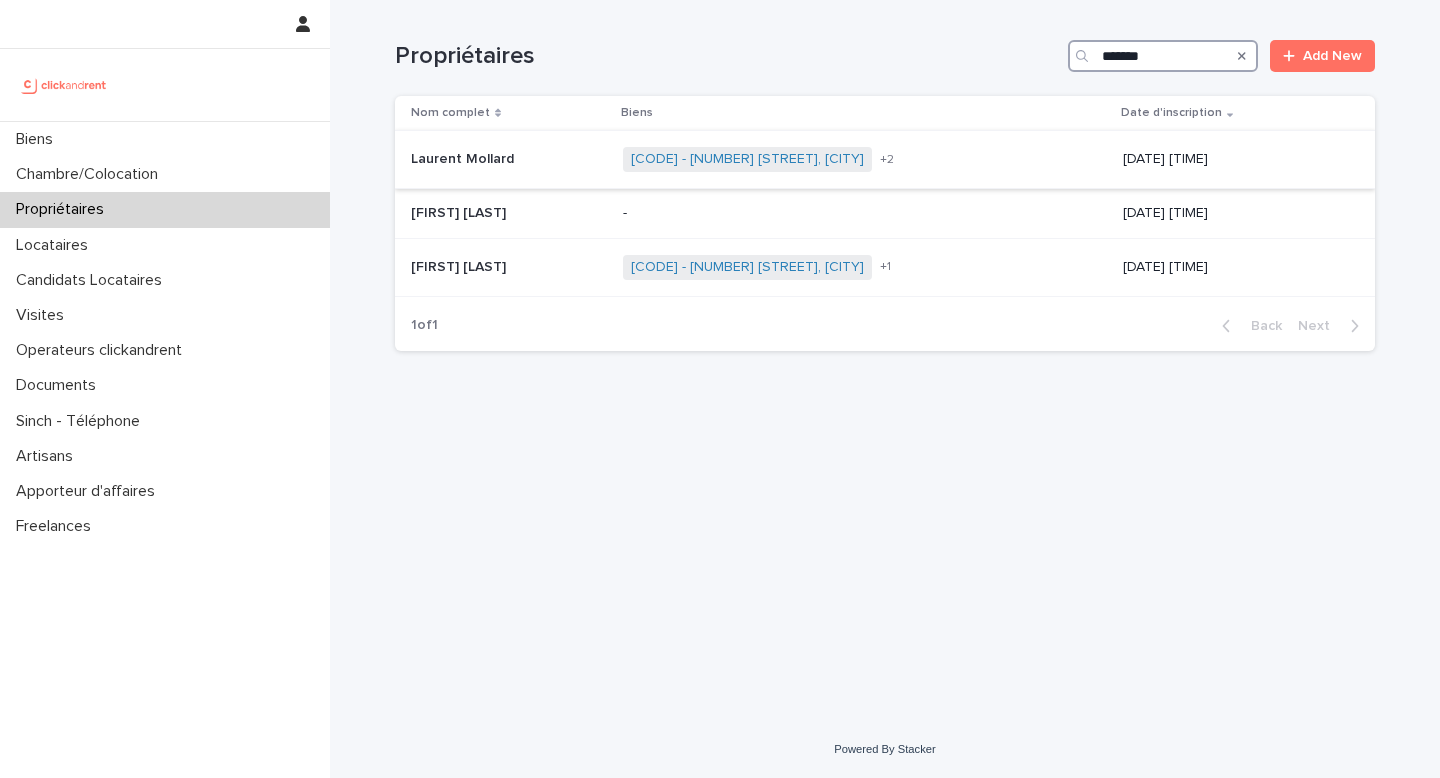 type on "*******" 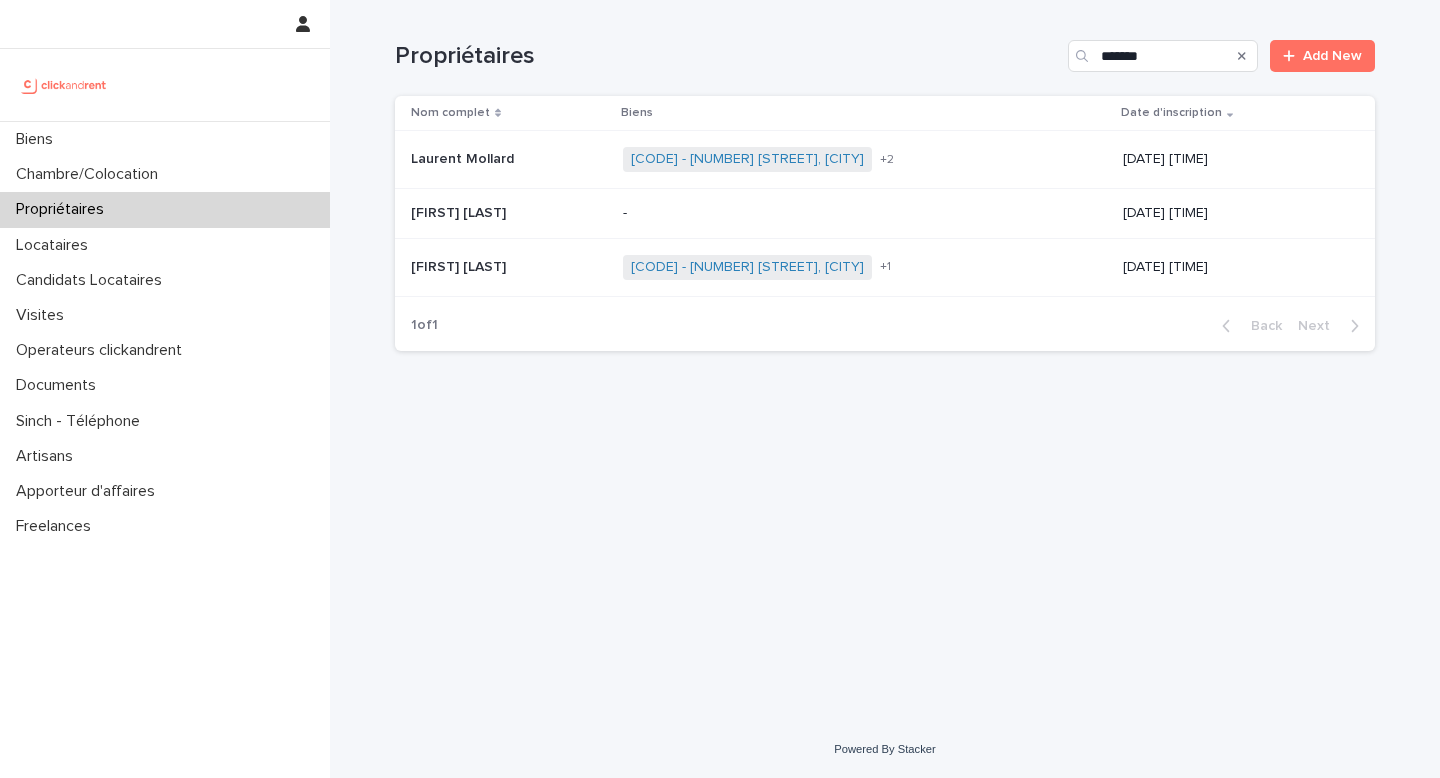 click on "[CODE] - [NUMBER] [STREET], [CITY] [CODE] - [NUMBER] [STREET], [CITY] [CODE] - [NUMBER] [STREET], [CITY]   + [NUMBER]" at bounding box center [865, 159] 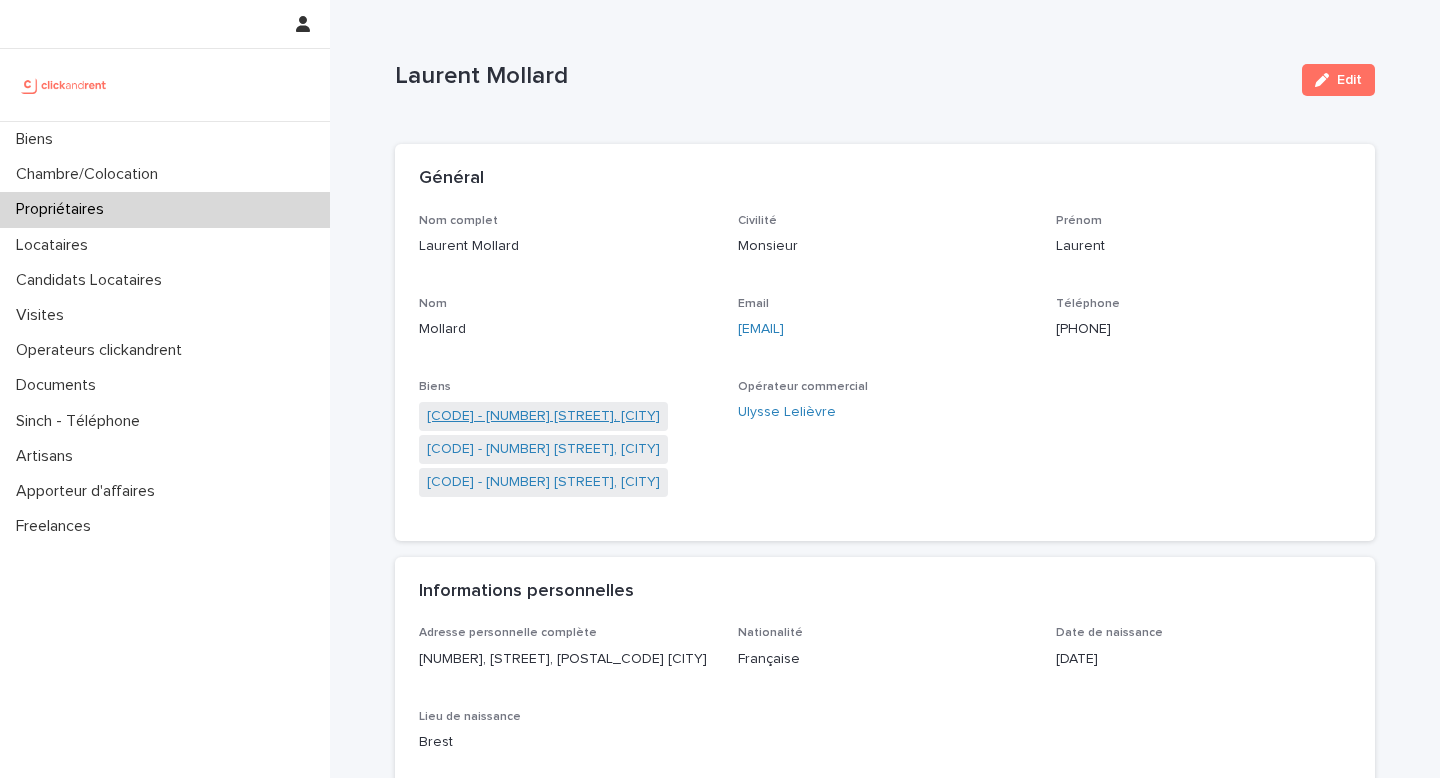 click on "[CODE] - [NUMBER] [STREET], [CITY]" at bounding box center (543, 416) 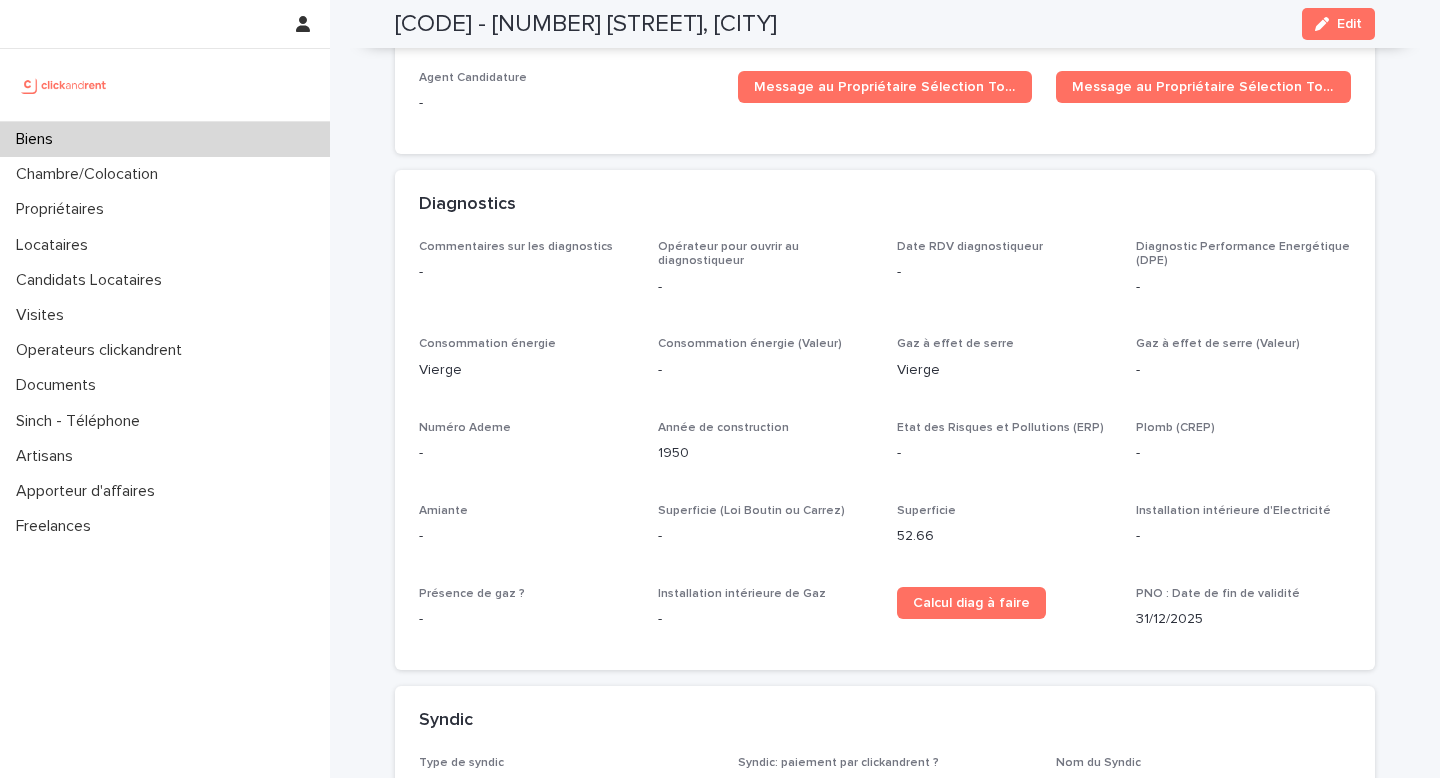 scroll, scrollTop: 4781, scrollLeft: 0, axis: vertical 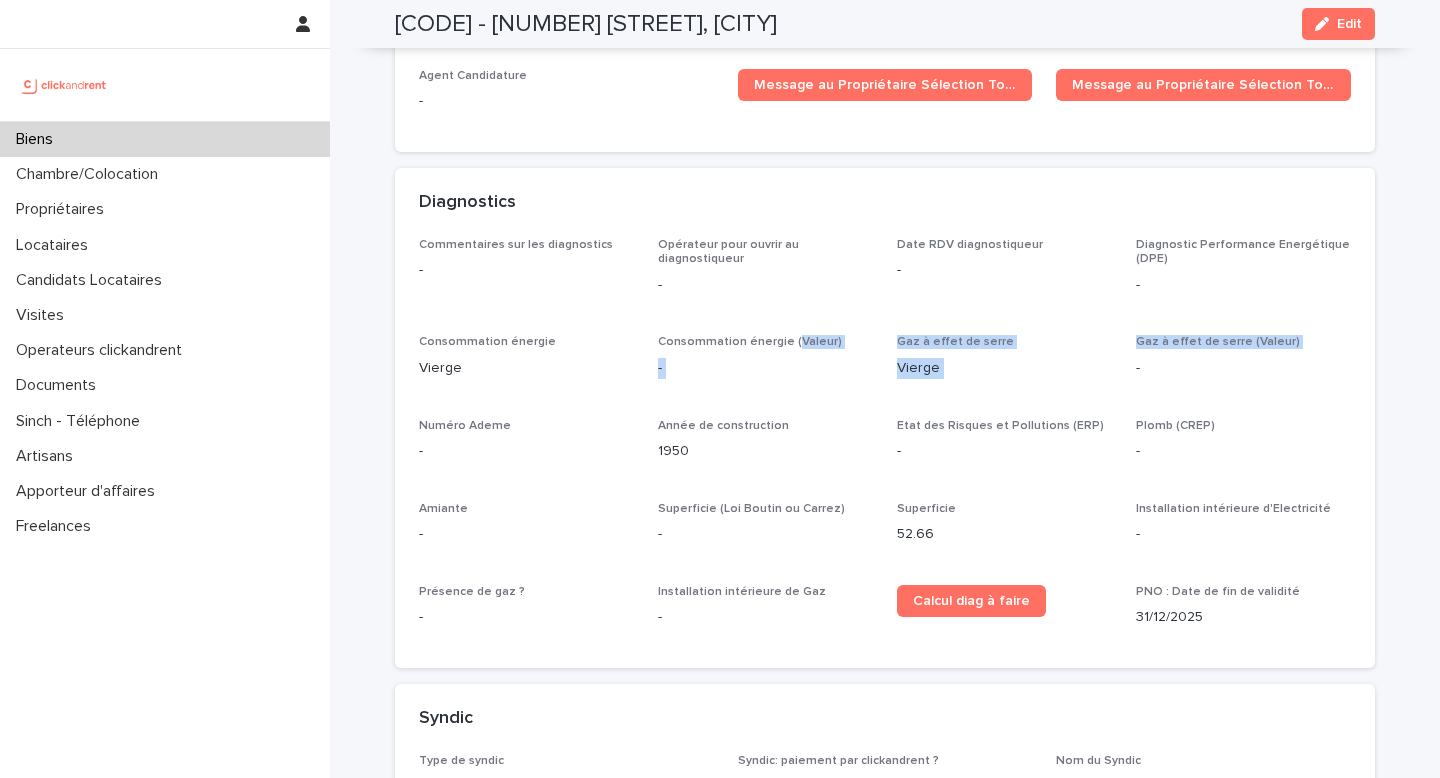 drag, startPoint x: 790, startPoint y: 331, endPoint x: 1133, endPoint y: 342, distance: 343.17633 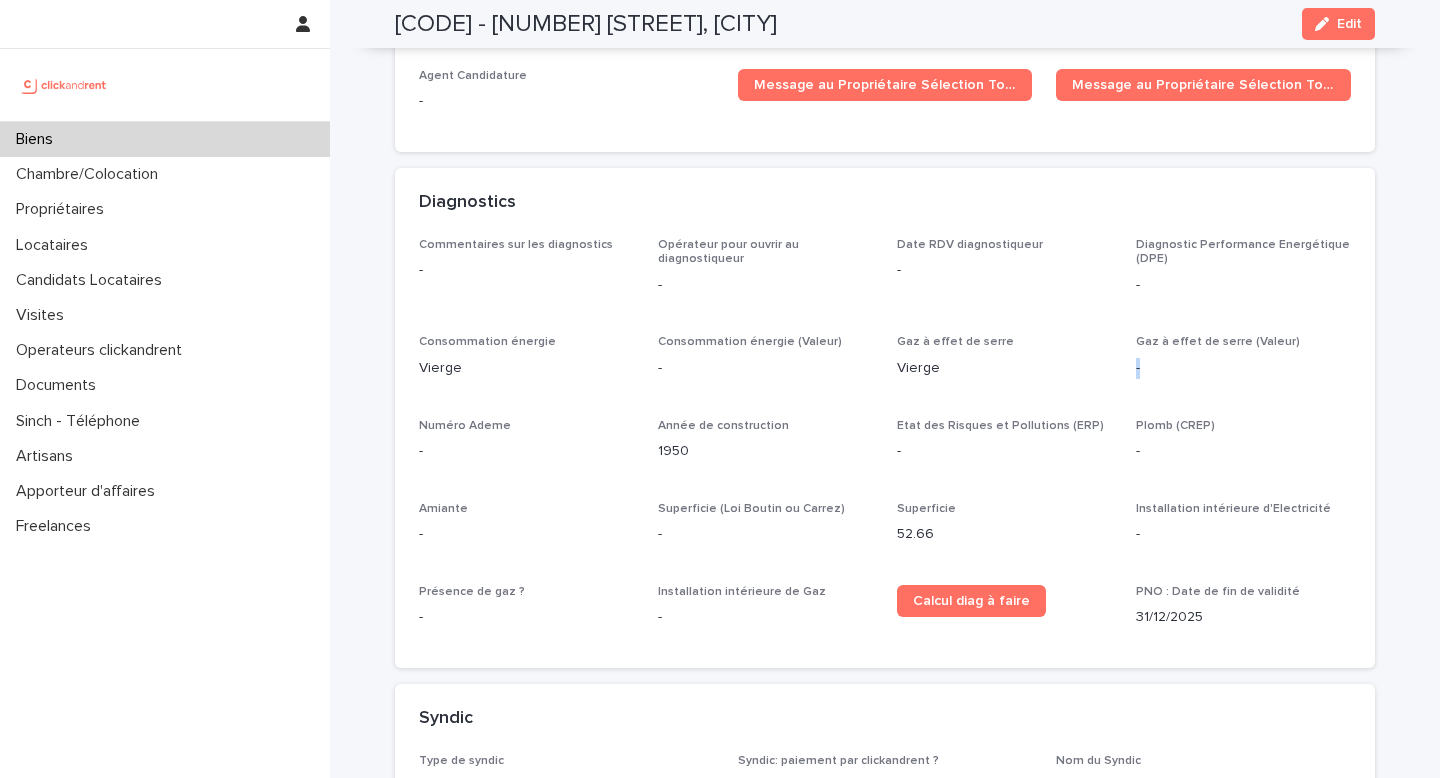 click on "Superficie [SUPERFICIY] Installation intérieure d'Electricité - Présence de gaz ? - Installation intérieure de Gaz - Calcul diag à faire PNO : Date de fin de validité [DATE]" at bounding box center [885, 441] 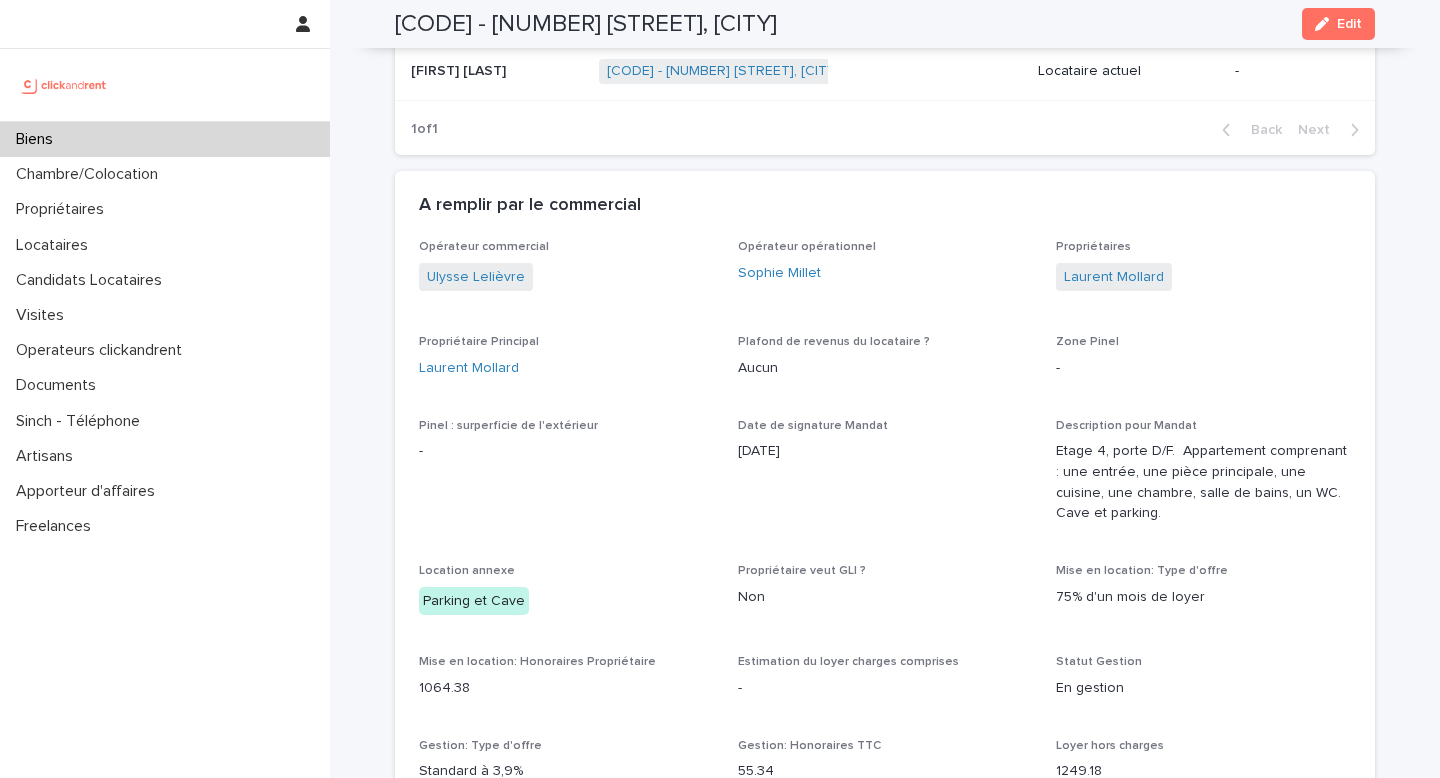scroll, scrollTop: 927, scrollLeft: 0, axis: vertical 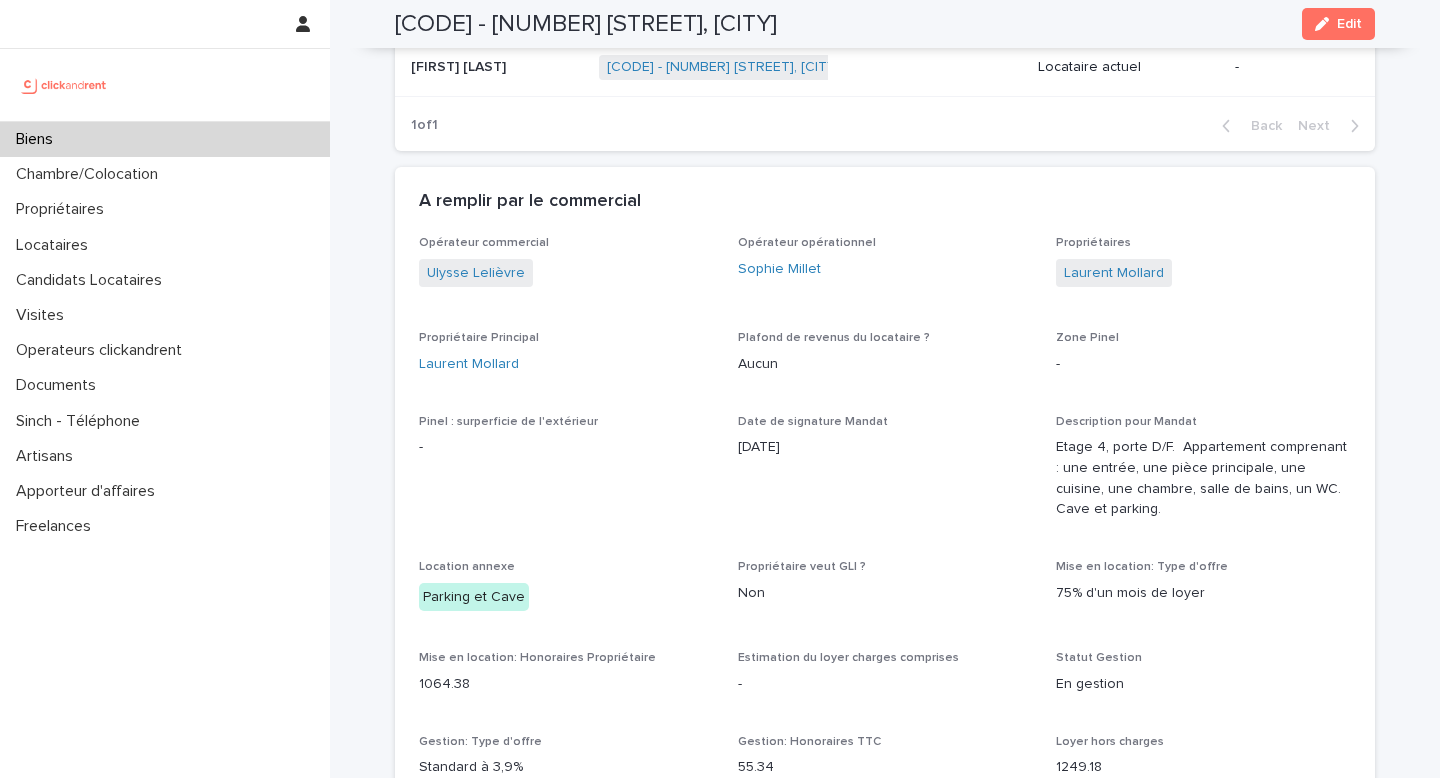 click on "Biens" at bounding box center [165, 139] 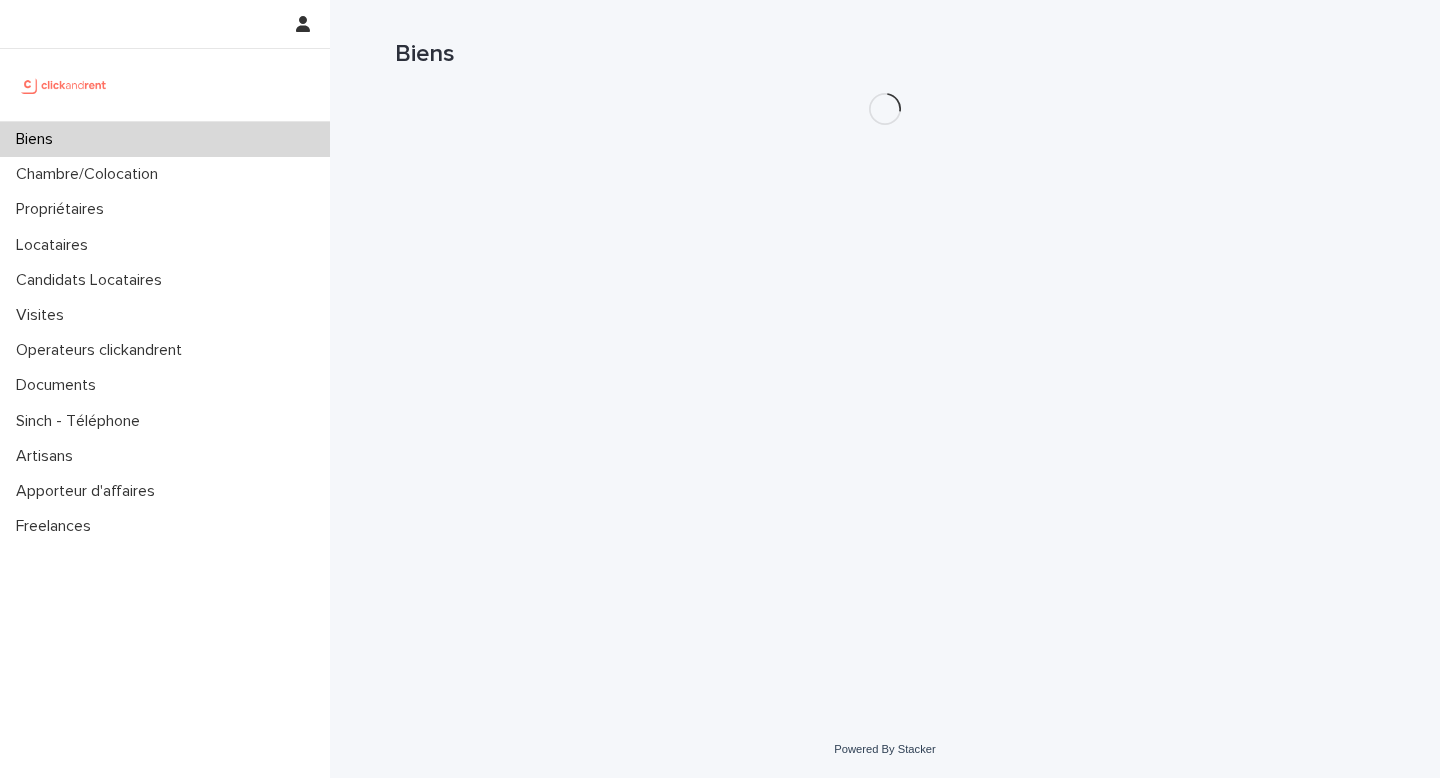 scroll, scrollTop: 0, scrollLeft: 0, axis: both 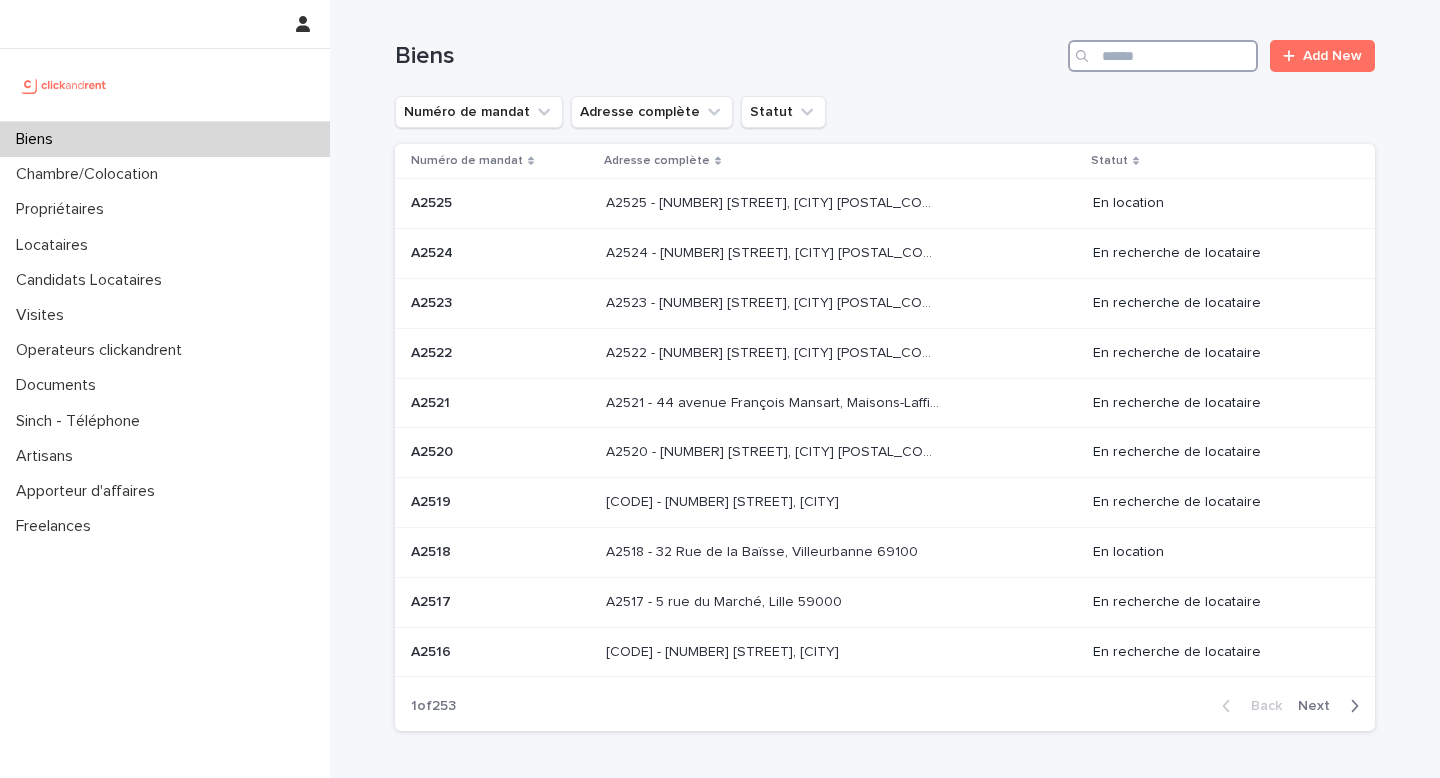 click at bounding box center (1163, 56) 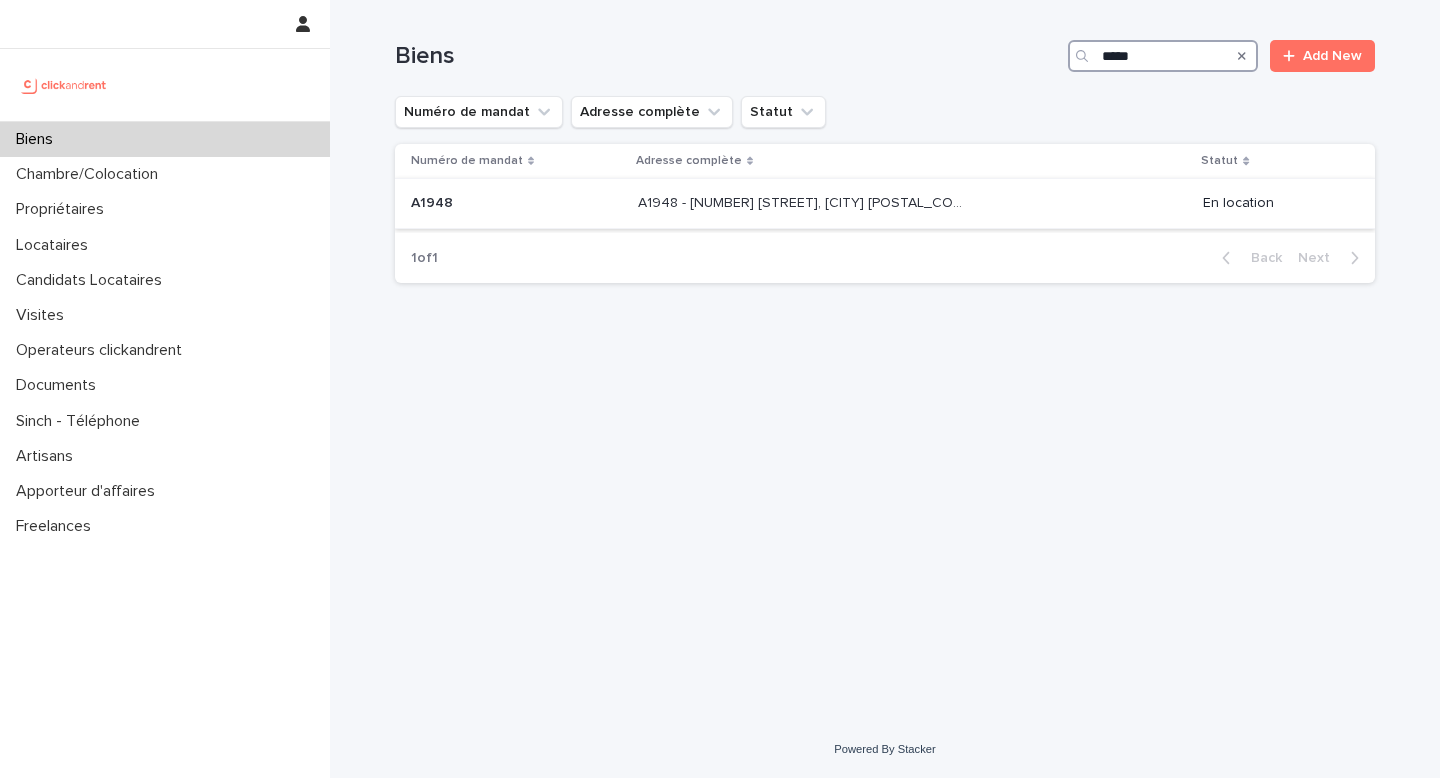 type on "*****" 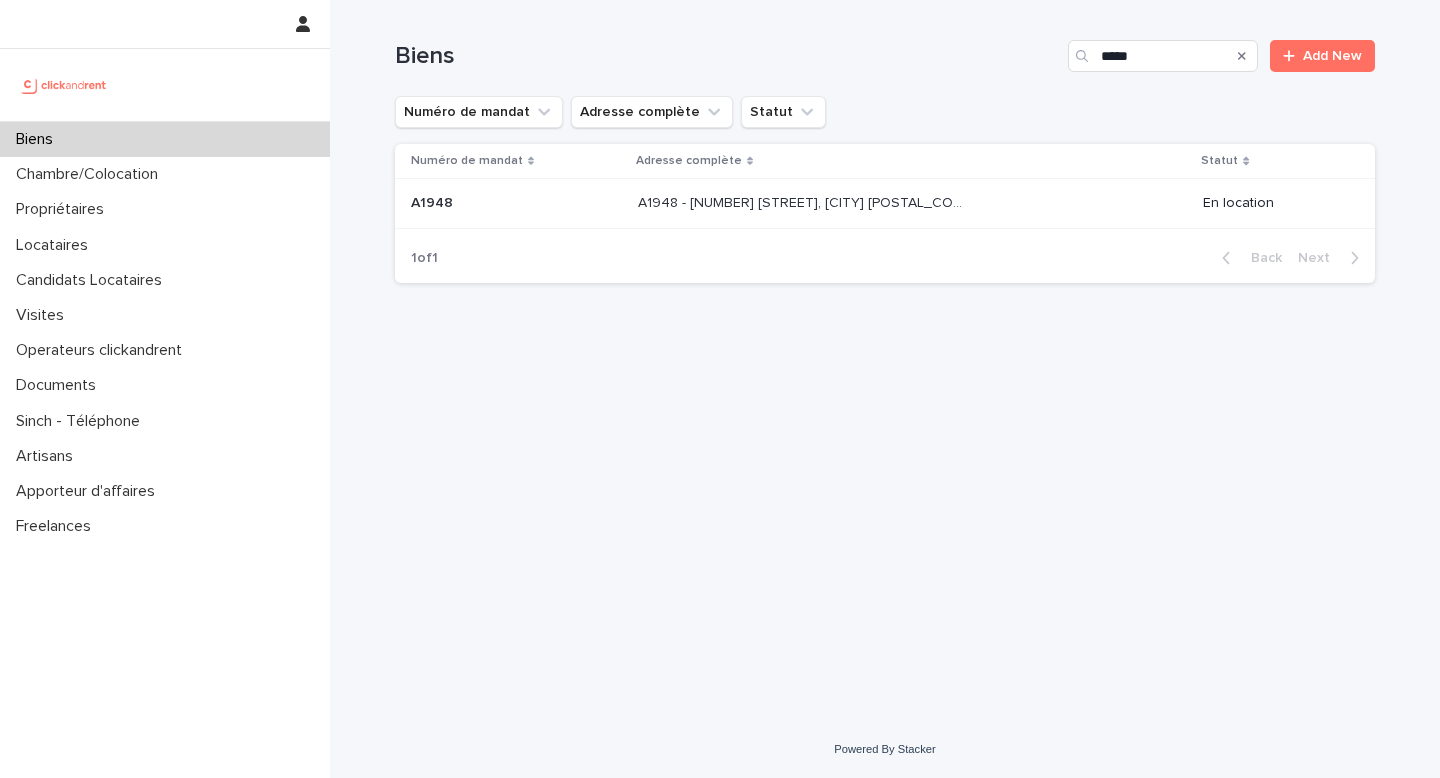 click on "[CODE] - [NUMBER] [STREET], [CITY] [CODE] - [NUMBER] [STREET], [CITY]" at bounding box center [912, 203] 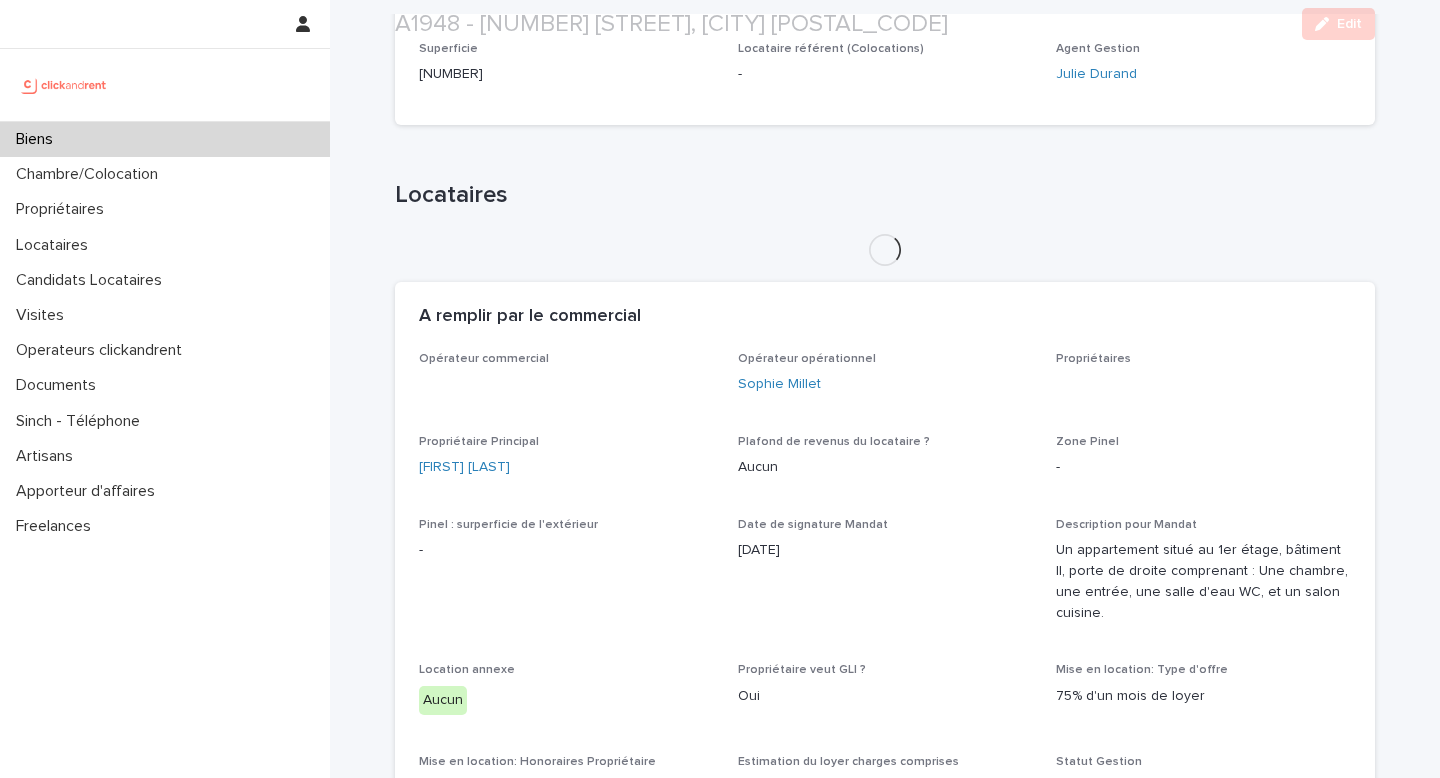 scroll, scrollTop: 667, scrollLeft: 0, axis: vertical 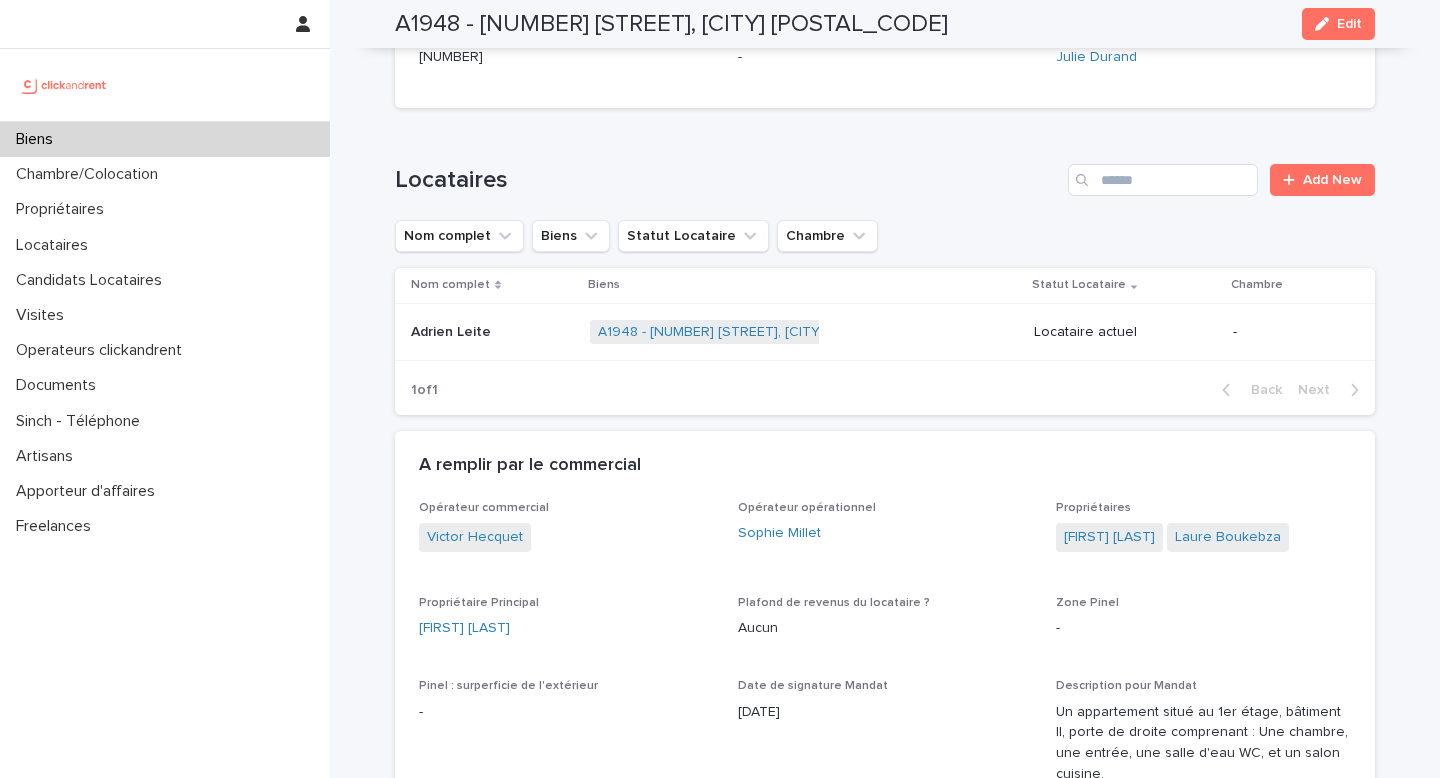 click on "[FIRST] [LAST] [FIRST] [LAST]" at bounding box center [492, 332] 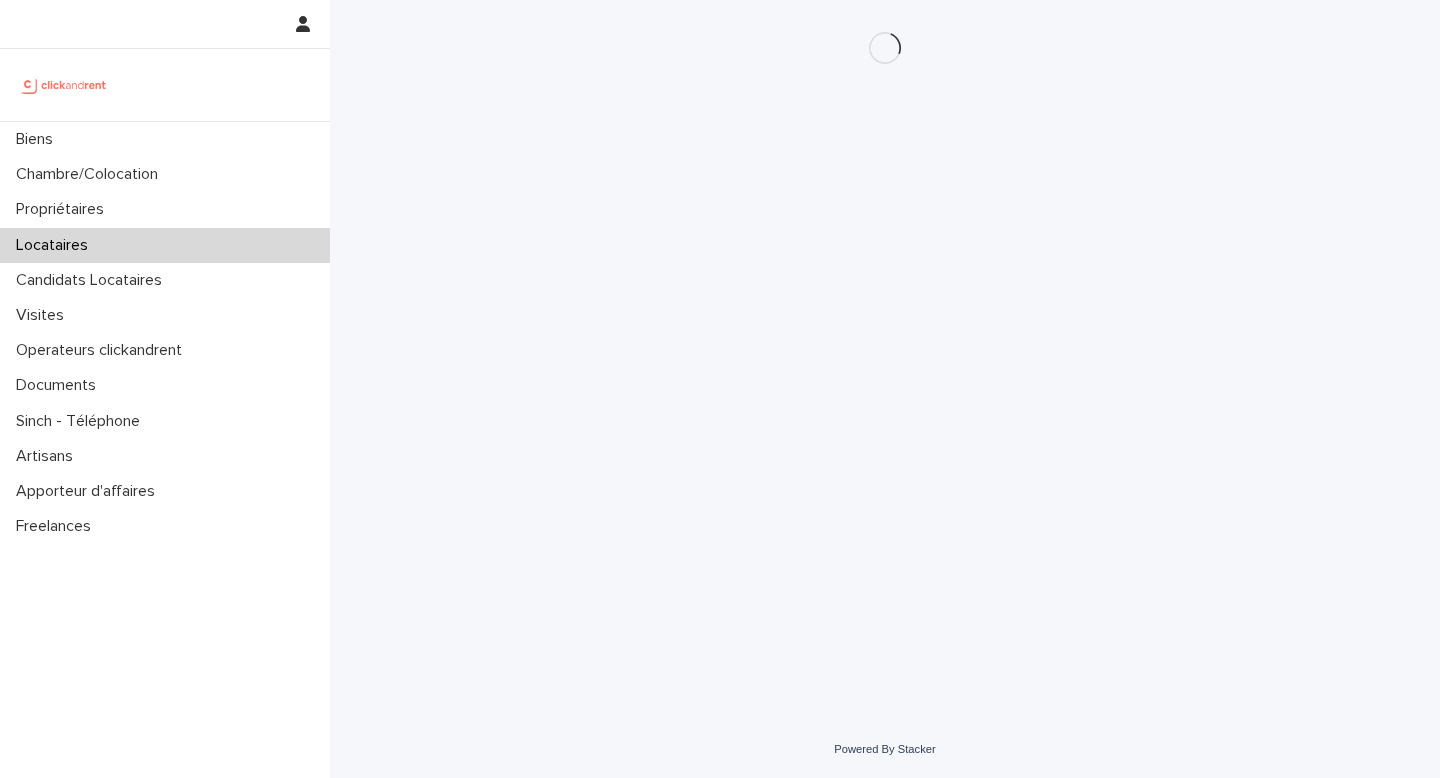scroll, scrollTop: 0, scrollLeft: 0, axis: both 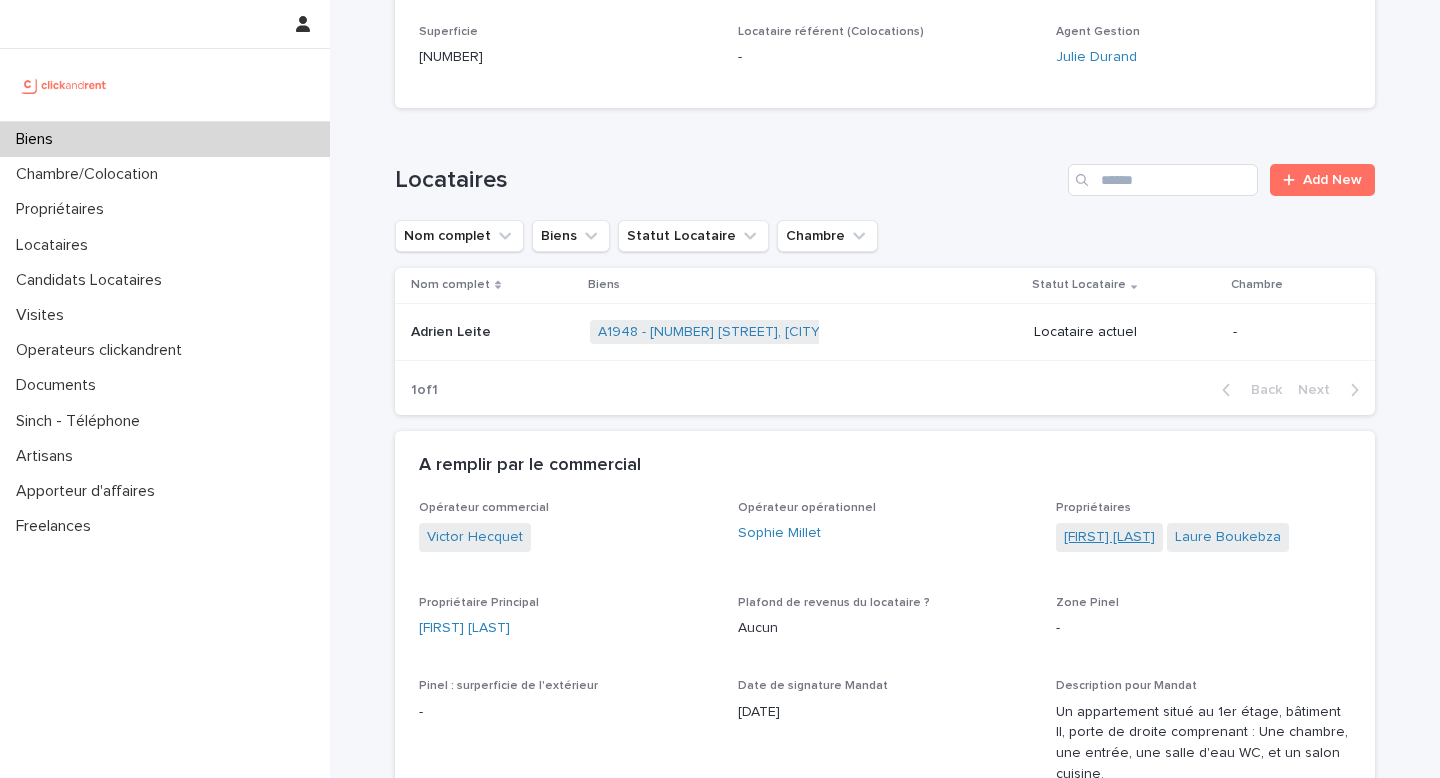 click on "[FIRST] [LAST]" at bounding box center [1109, 537] 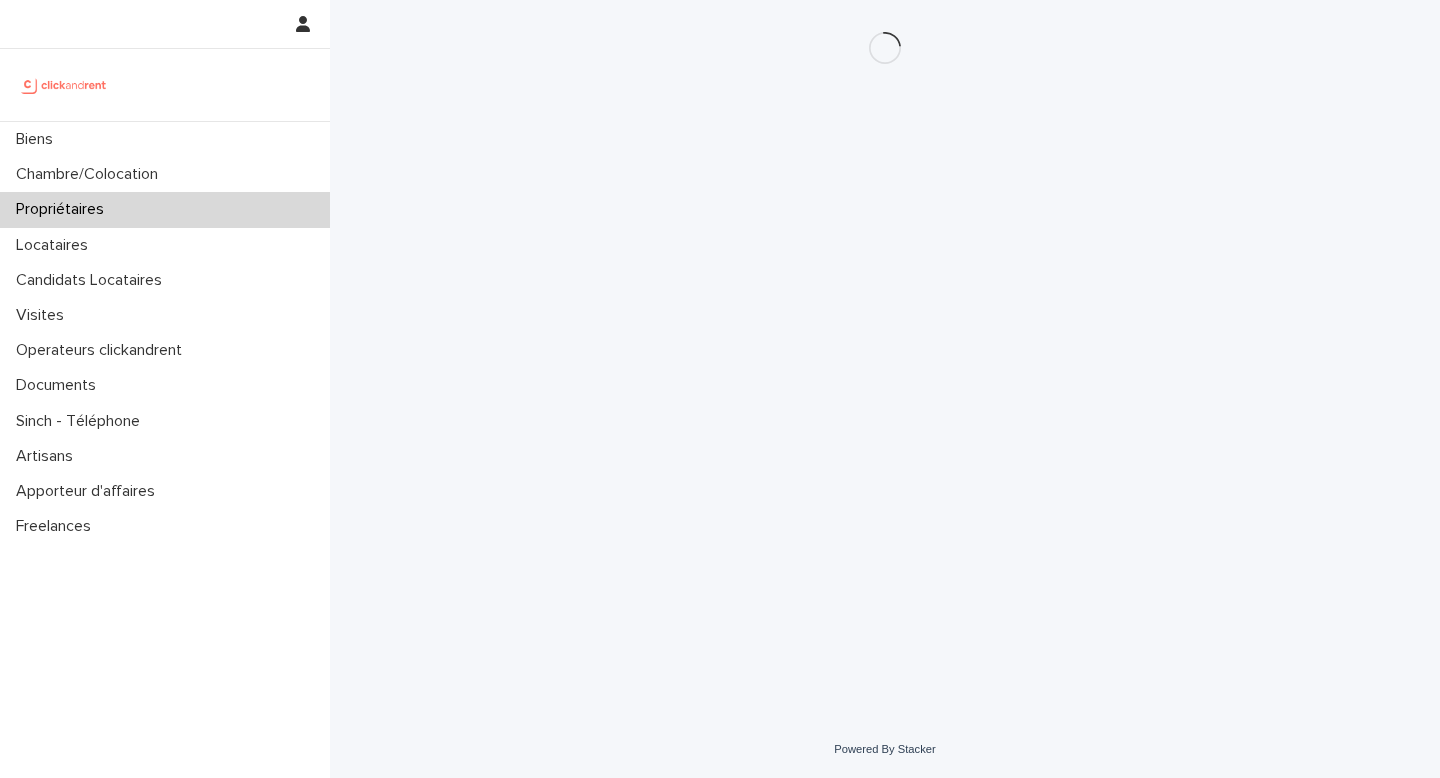 scroll, scrollTop: 0, scrollLeft: 0, axis: both 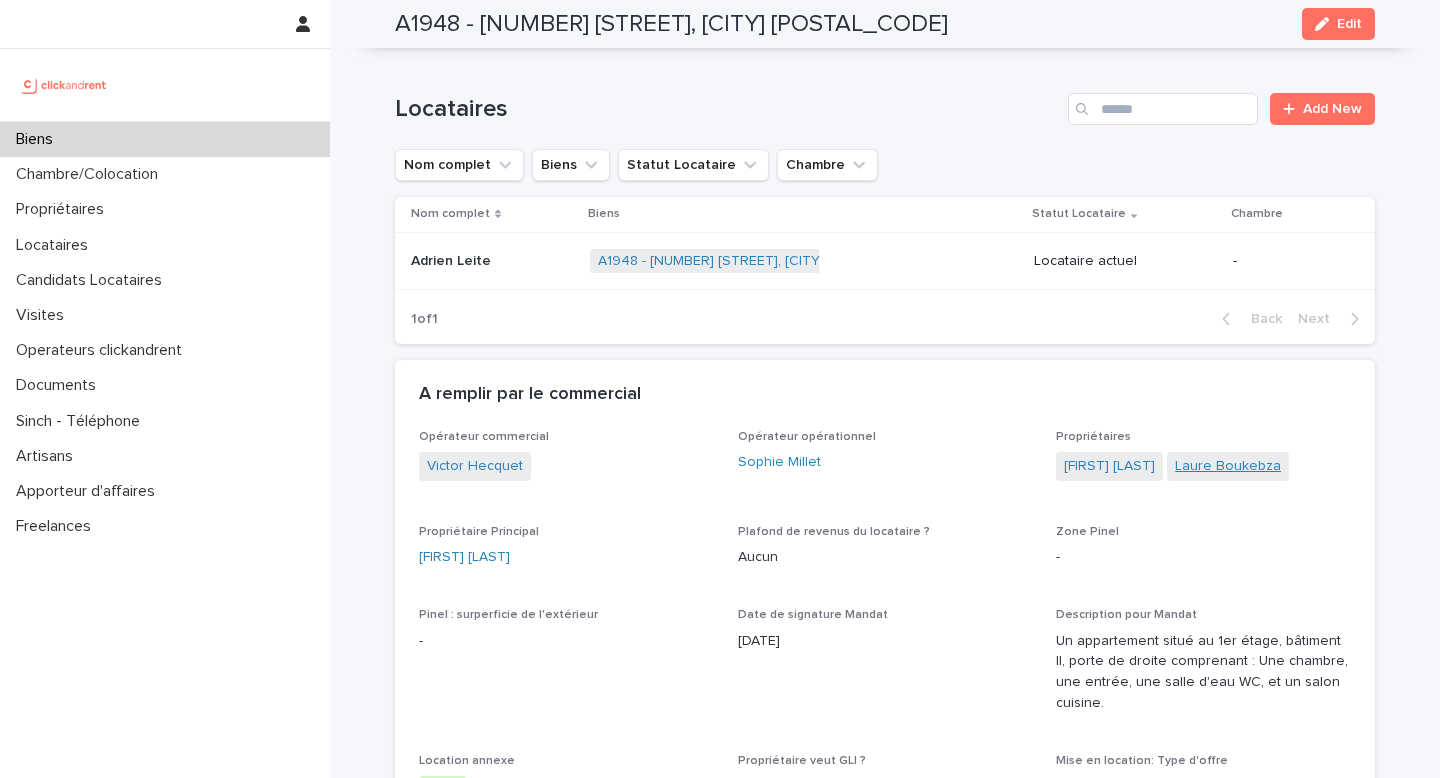 click on "Laure Boukebza" at bounding box center (1228, 466) 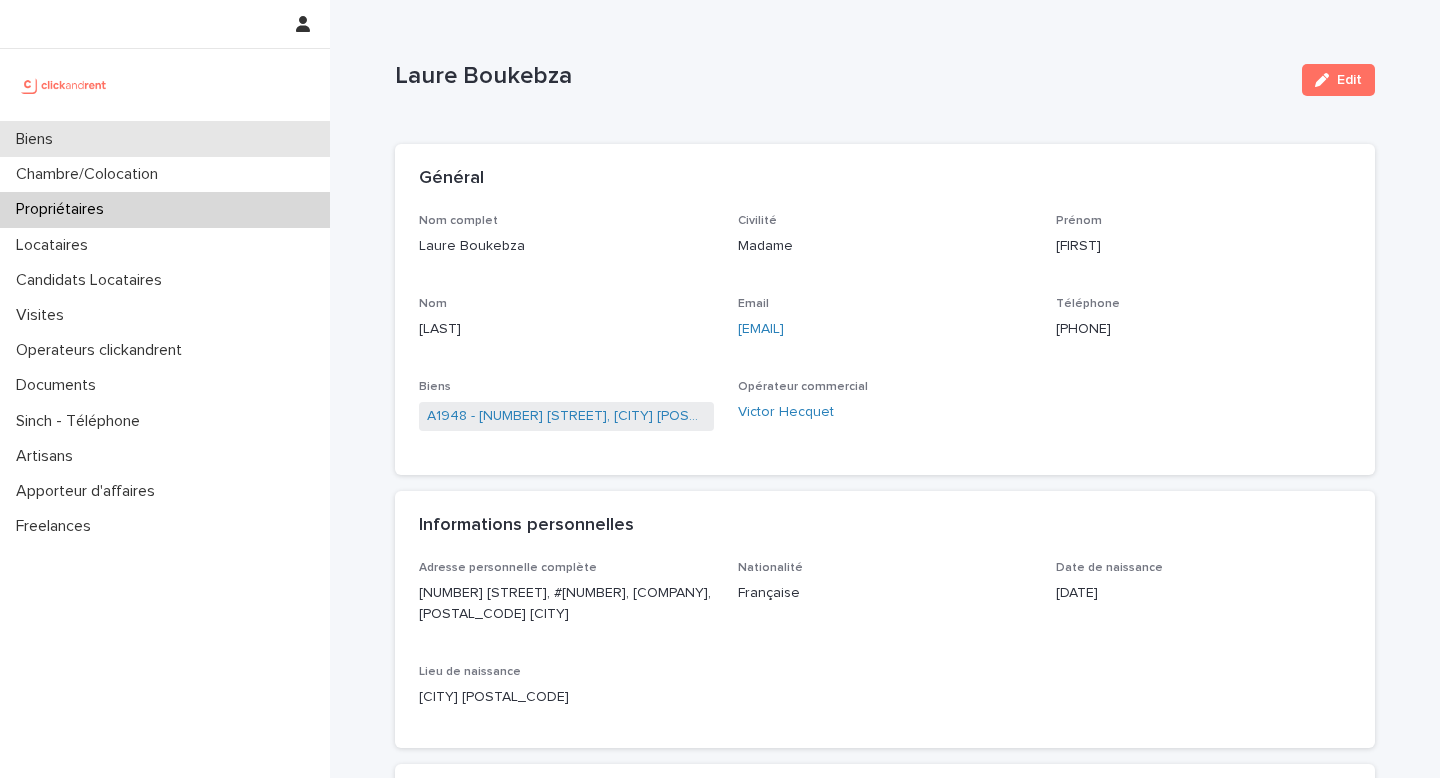 click on "Biens" at bounding box center [165, 139] 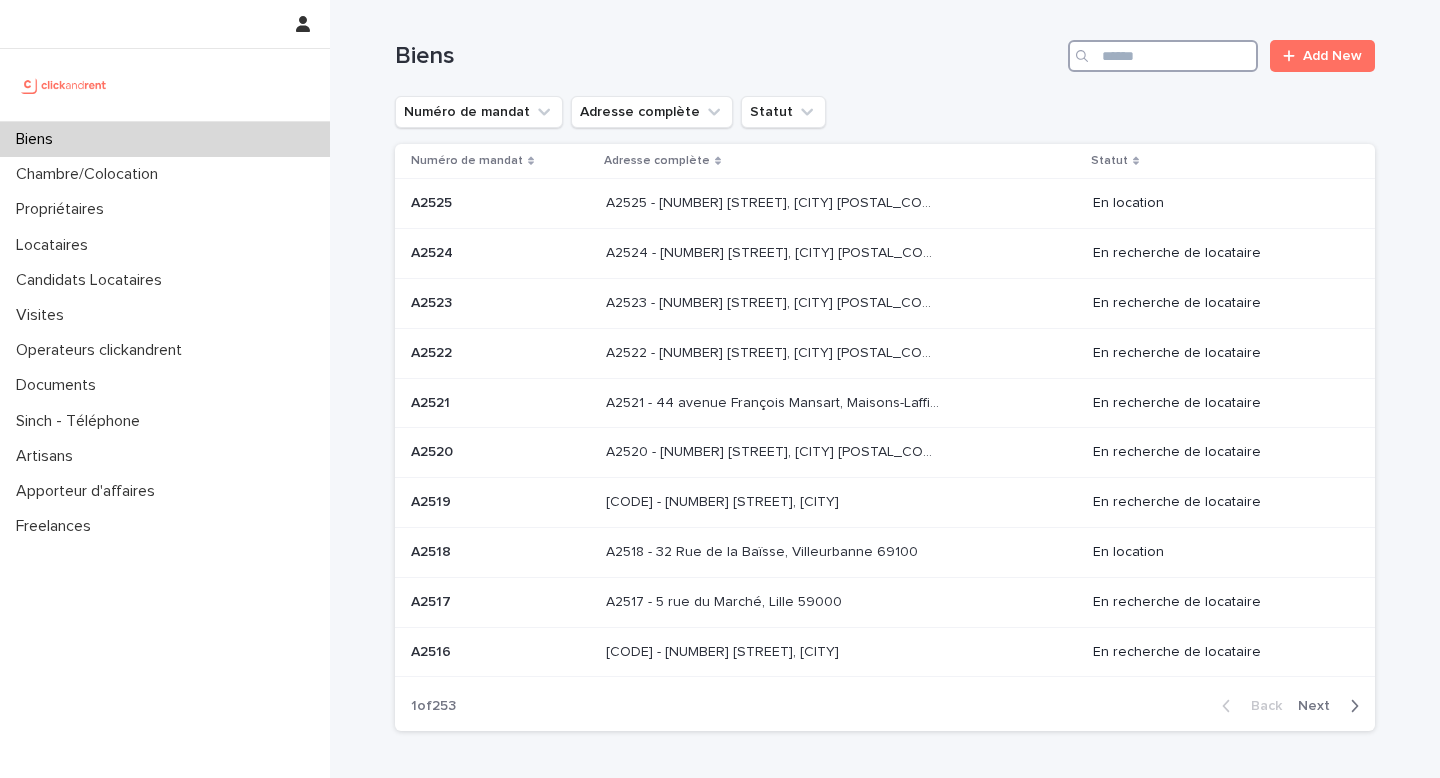 click at bounding box center (1163, 56) 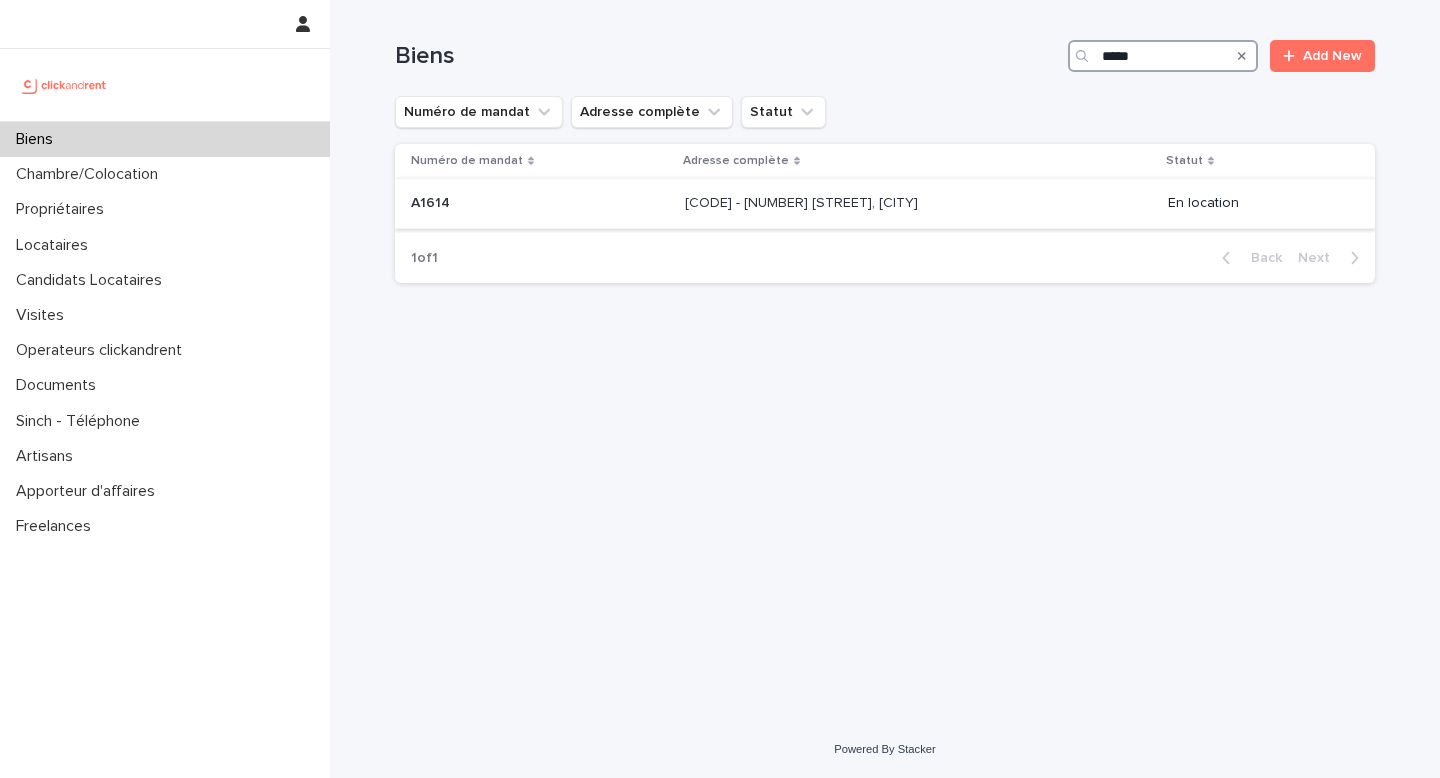 type on "*****" 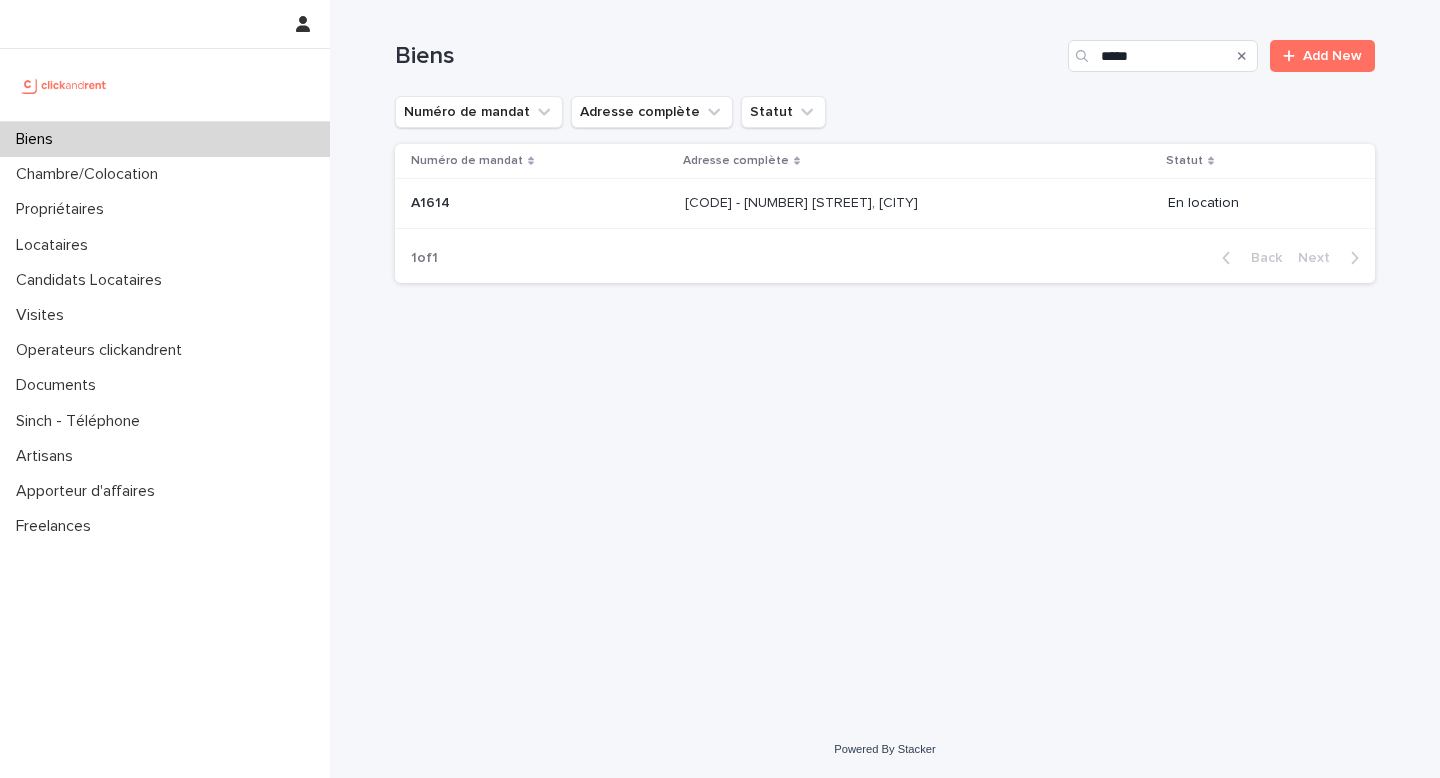 click on "A1614 - [NUMBER]-[NUMBER], [STREET],  [CITY] [POSTAL_CODE] A1614 - [NUMBER]-[NUMBER], [STREET],  [CITY] [POSTAL_CODE]" at bounding box center [918, 203] 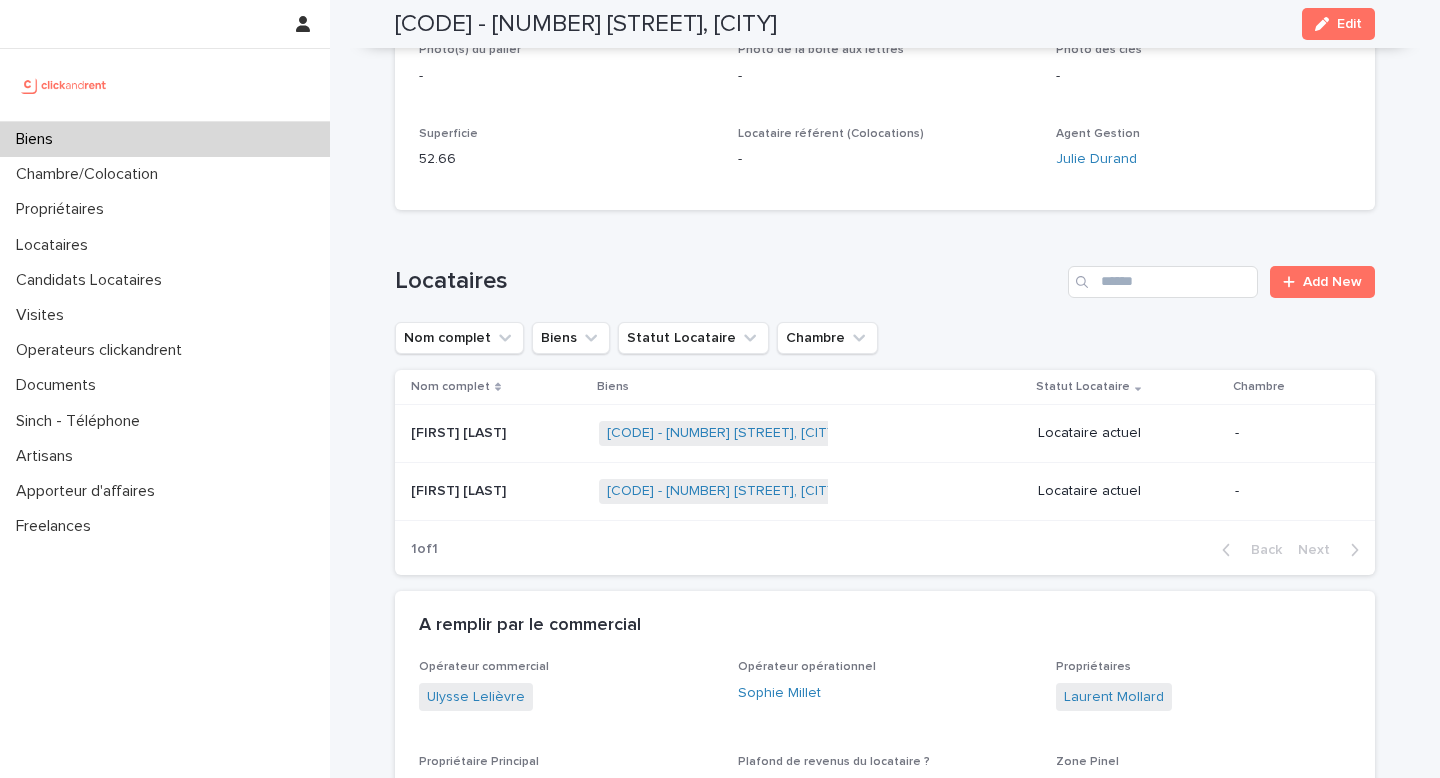 scroll, scrollTop: 0, scrollLeft: 0, axis: both 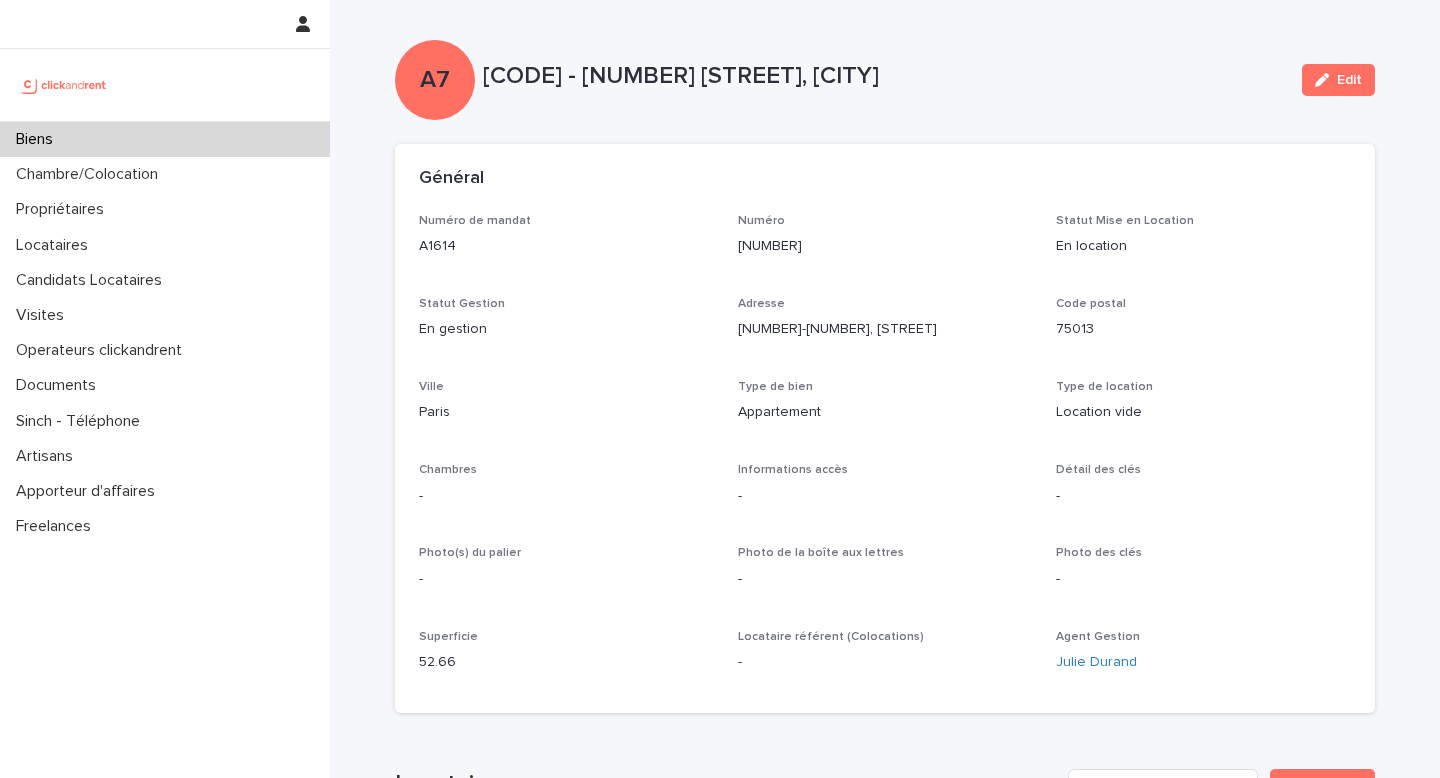 click on "Biens" at bounding box center (38, 139) 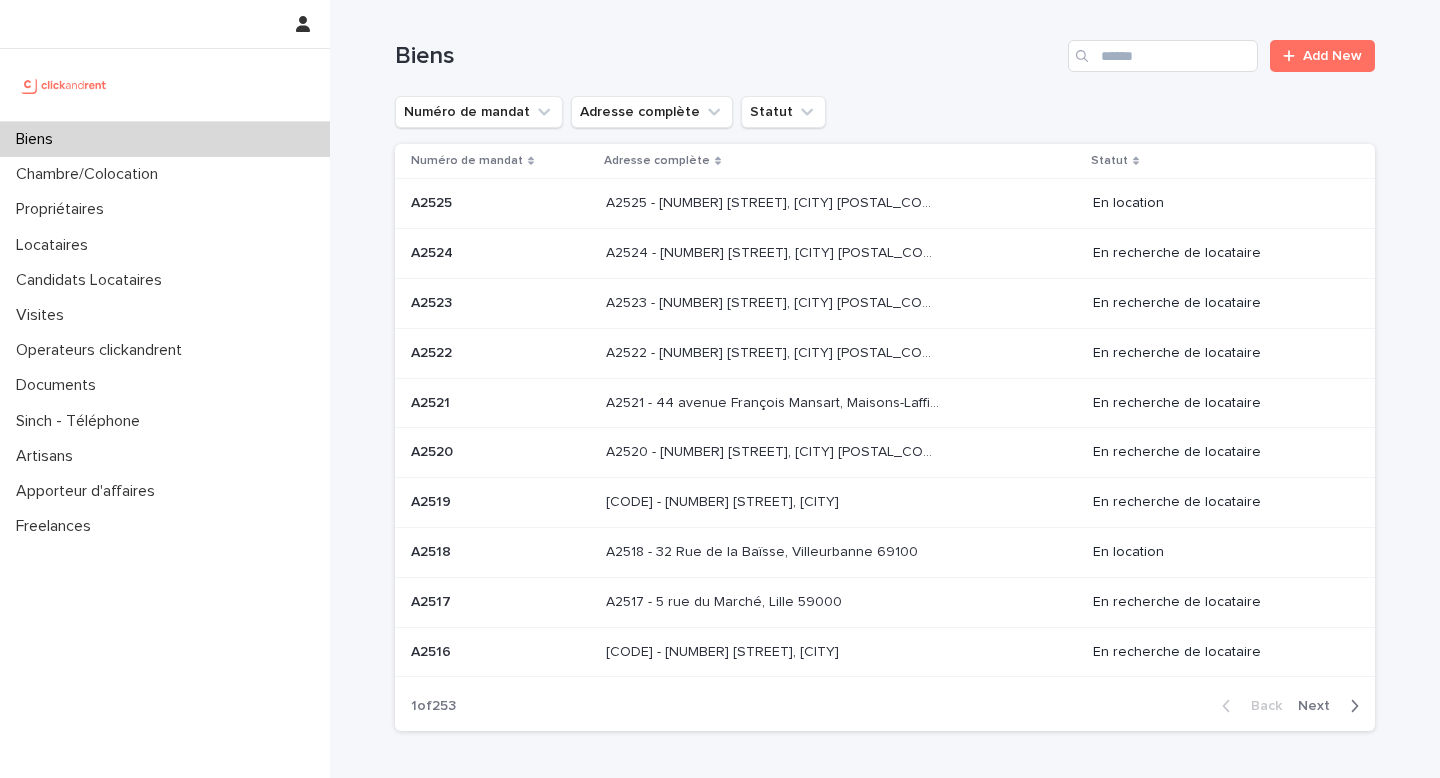 click on "Biens Add New" at bounding box center (885, 48) 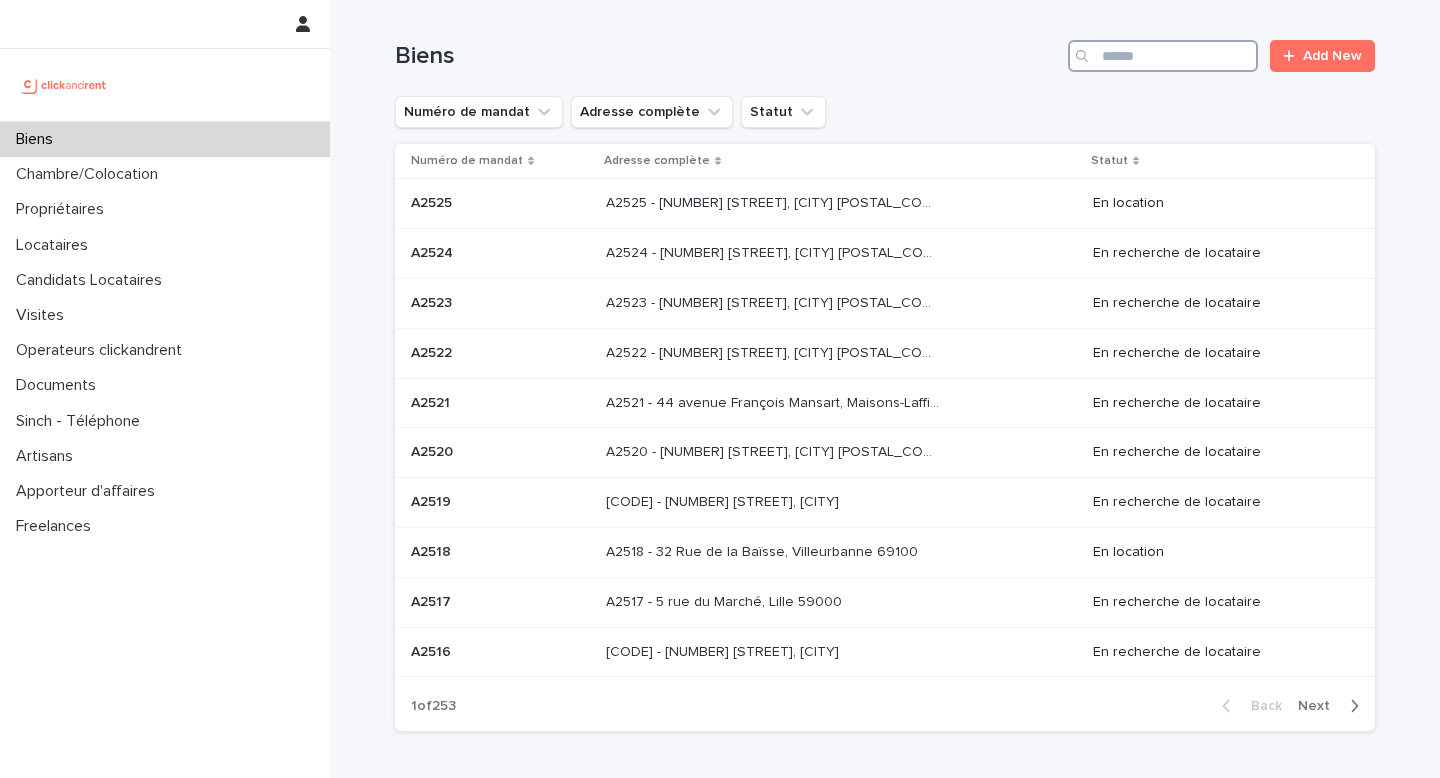 click at bounding box center (1163, 56) 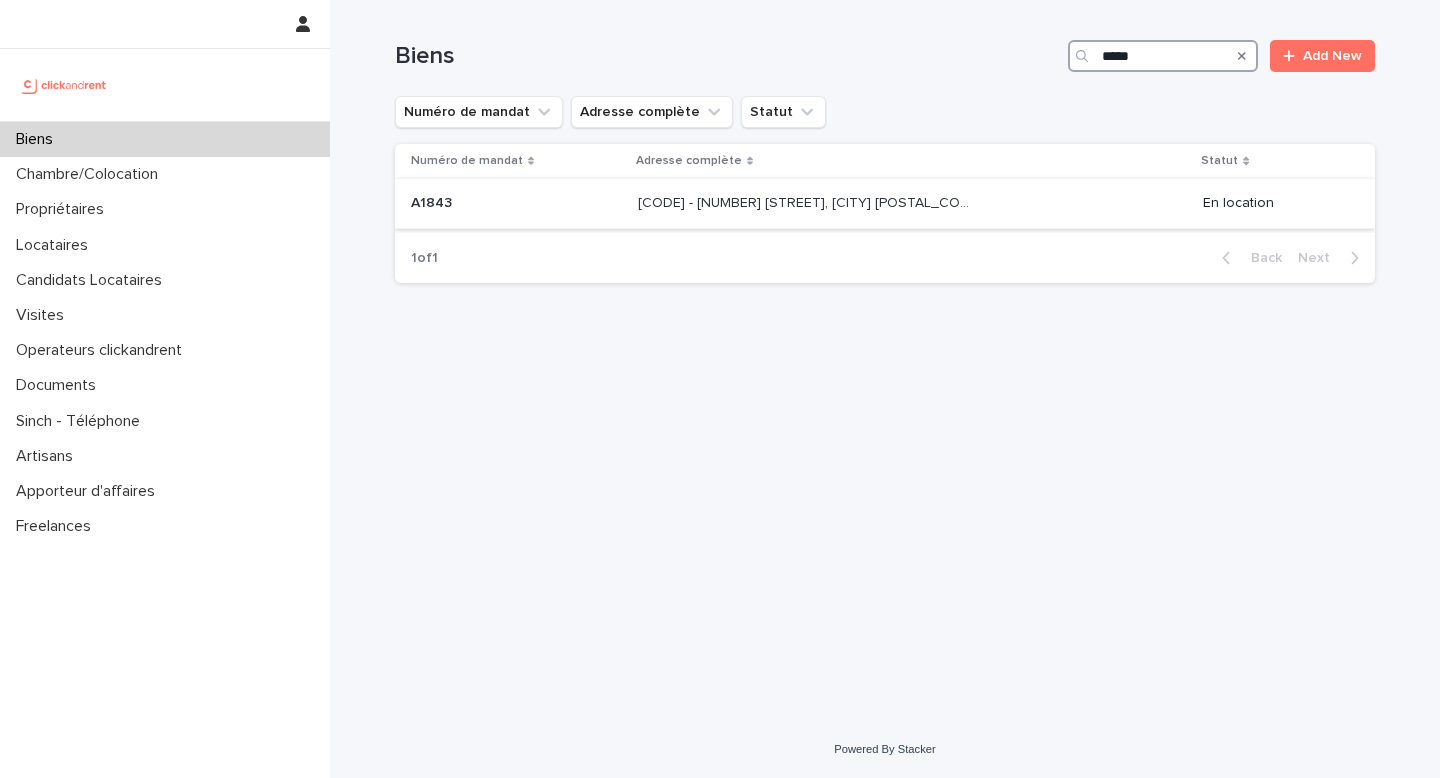type on "*****" 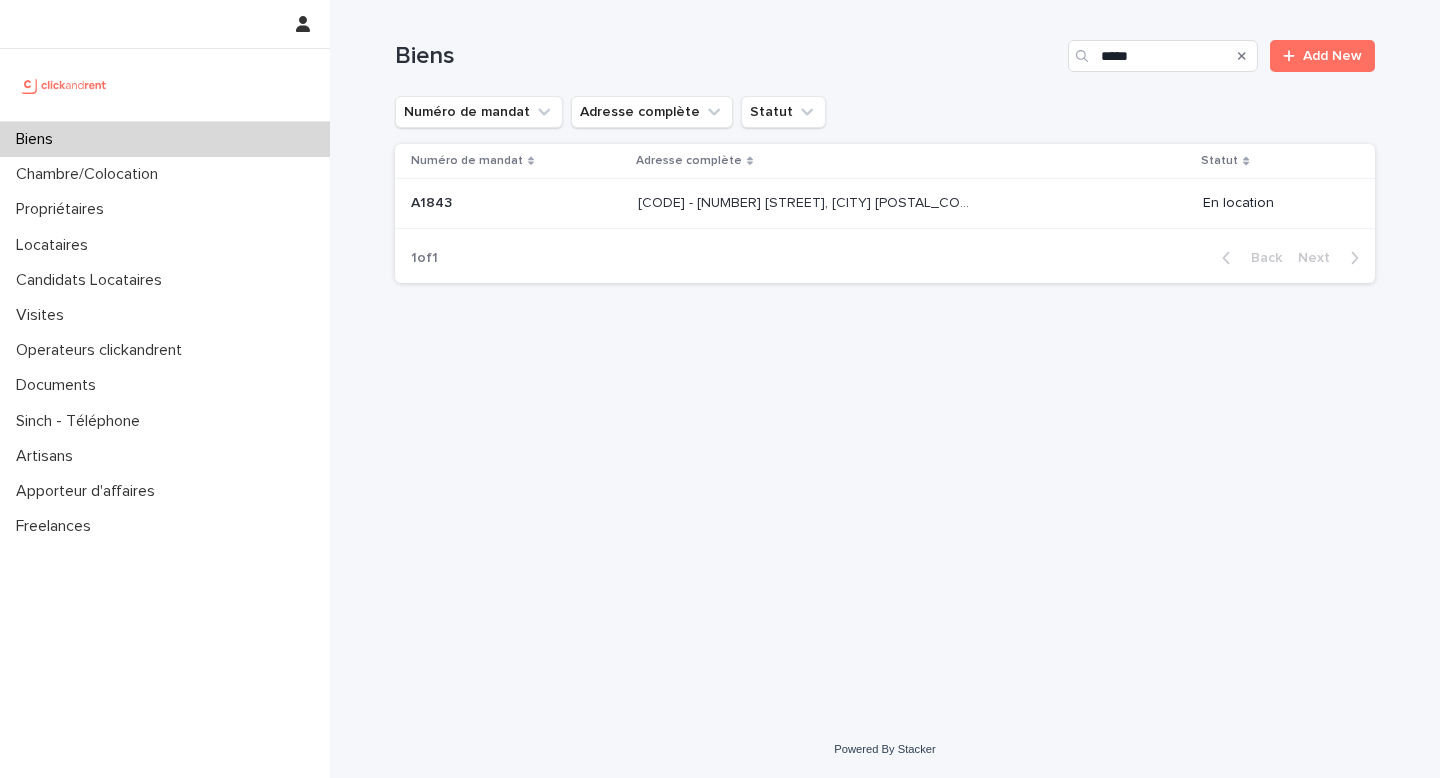 click on "[CODE] - [NUMBER] [STREET], [CITY] [POSTAL_CODE] [CODE] - [NUMBER] [STREET], [CITY] [POSTAL_CODE]" at bounding box center (912, 204) 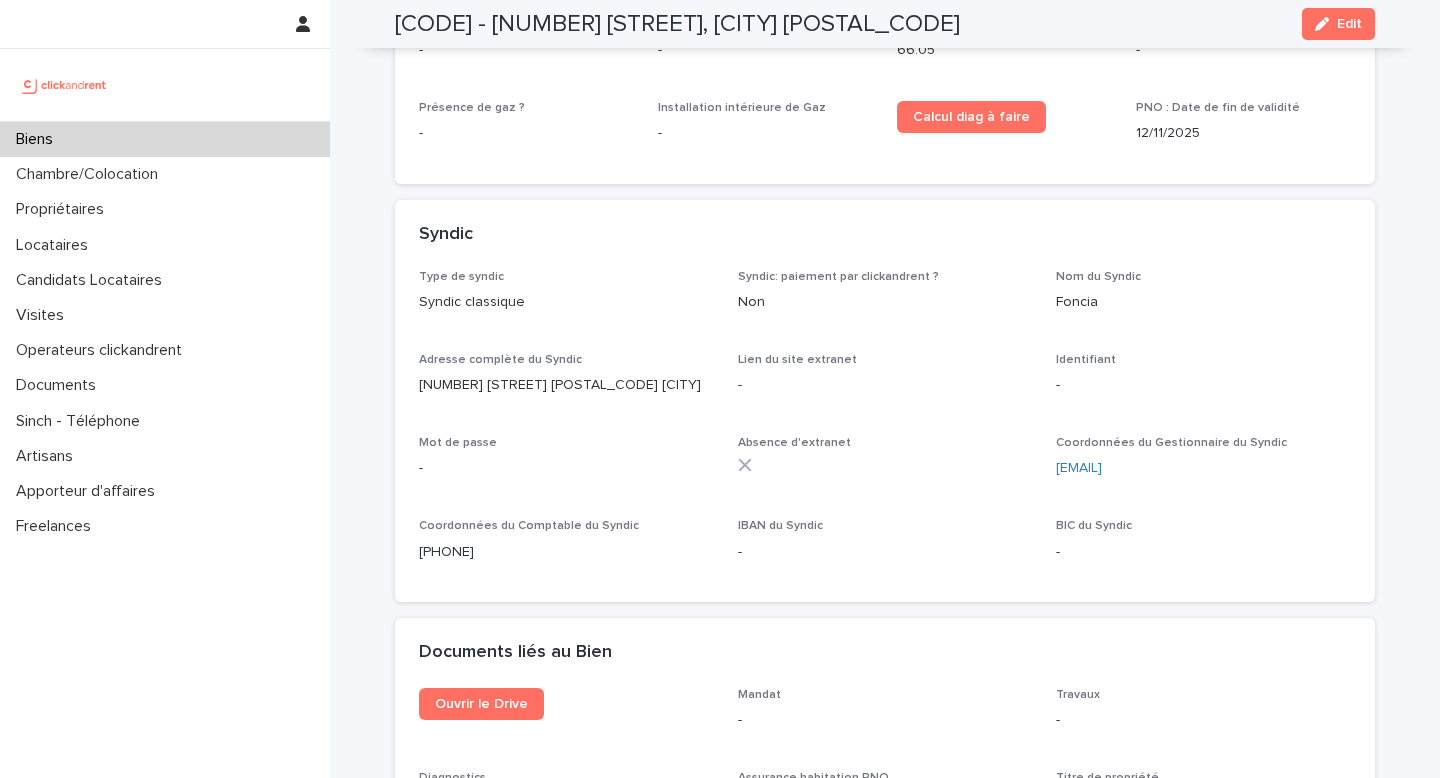 scroll, scrollTop: 7152, scrollLeft: 0, axis: vertical 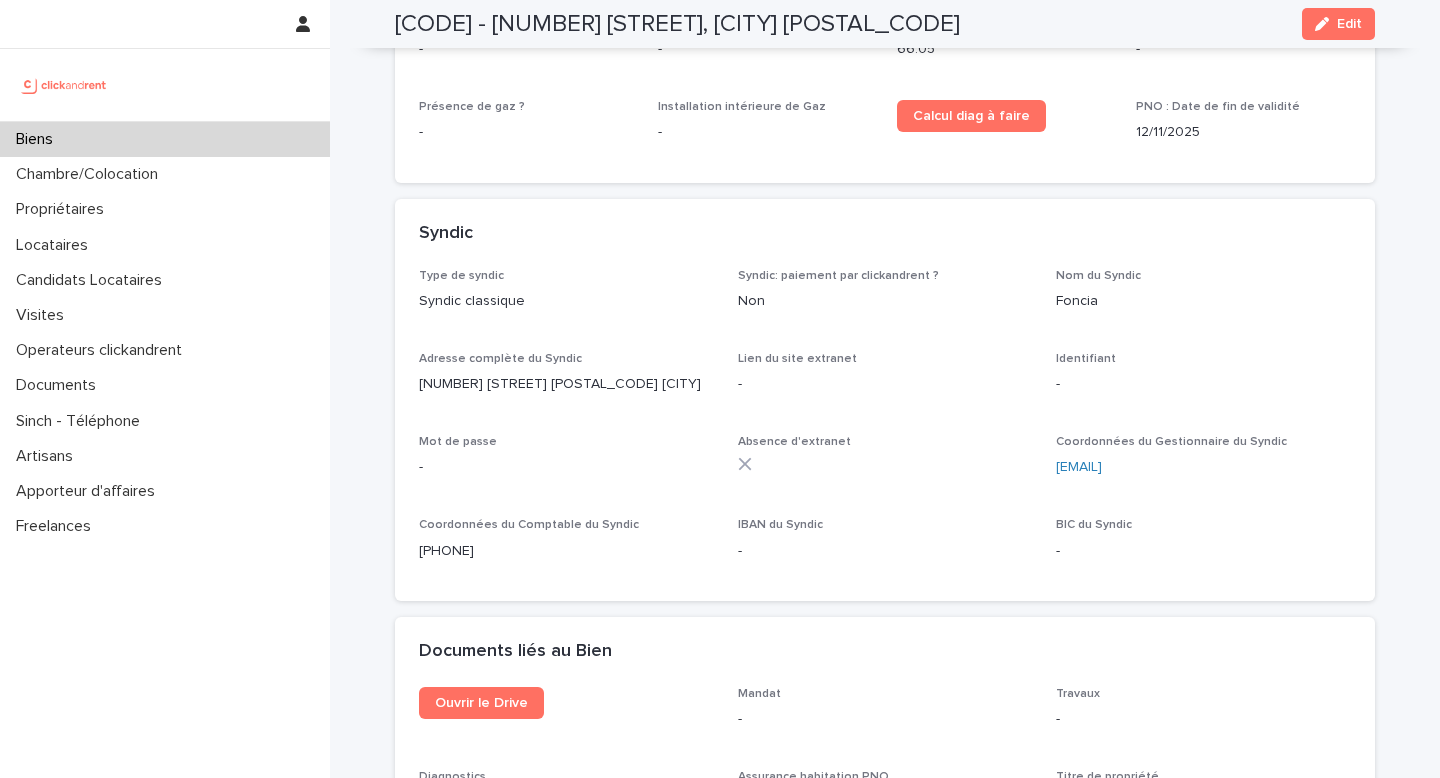 click on "[PHONE]" 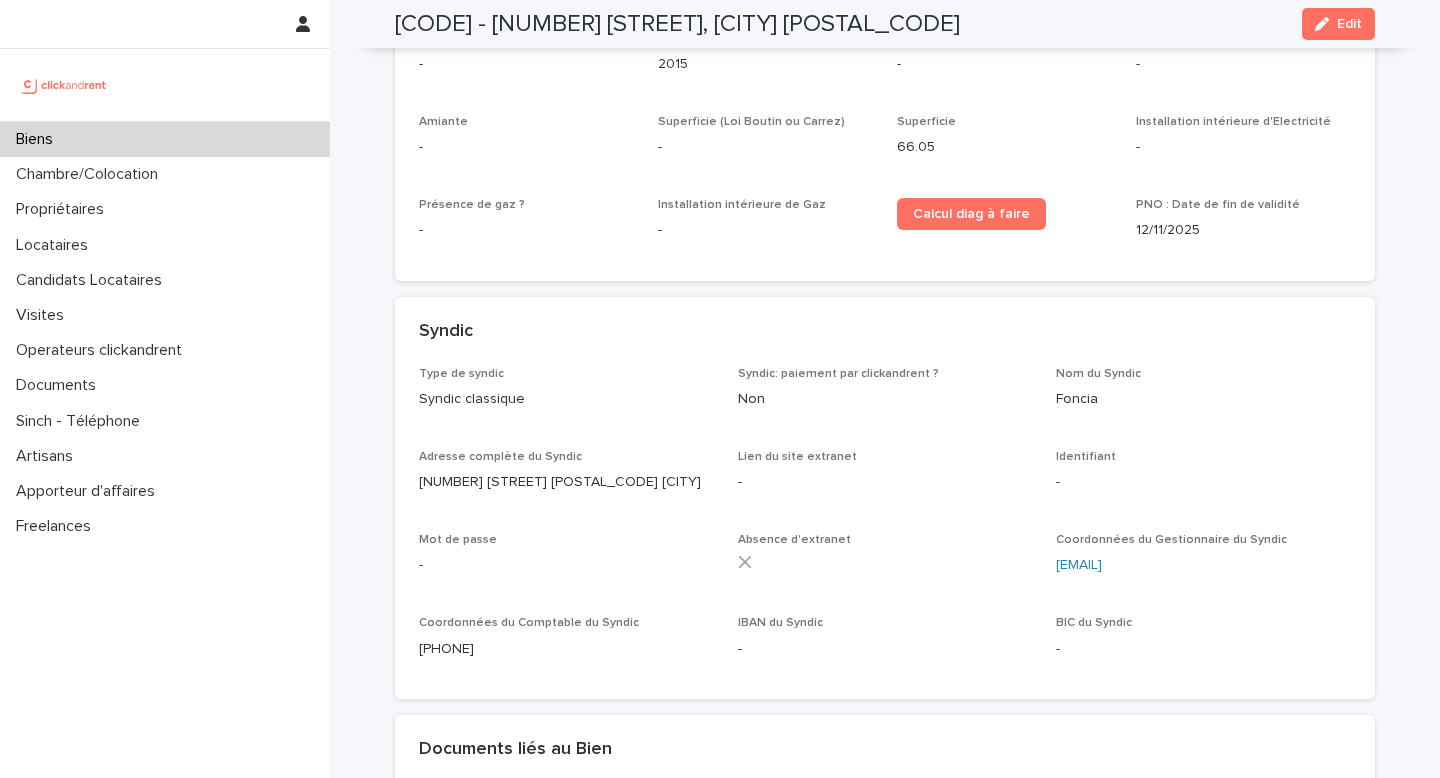 scroll, scrollTop: 7051, scrollLeft: 0, axis: vertical 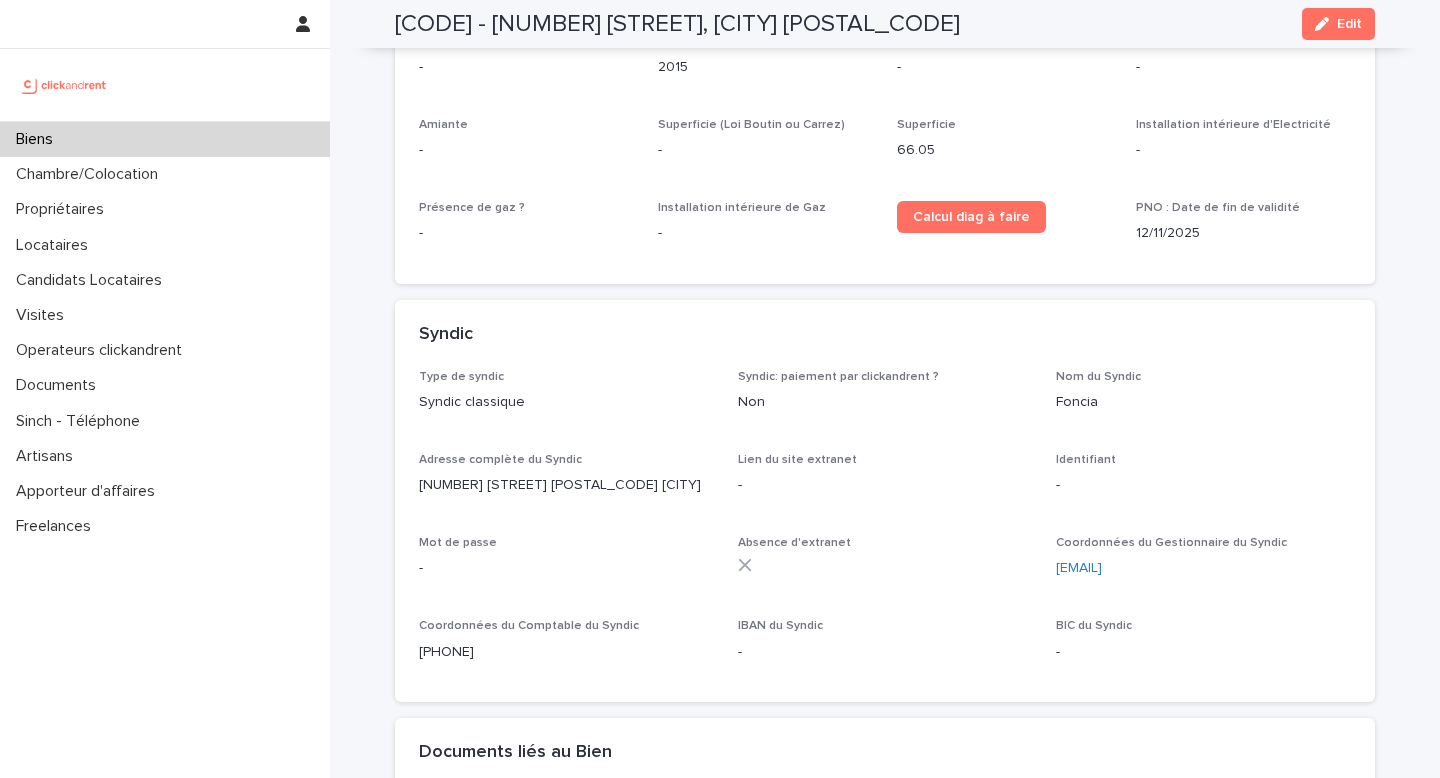 click on "[CODE] - [NUMBER] [STREET], [CITY] [POSTAL_CODE]" at bounding box center (677, 24) 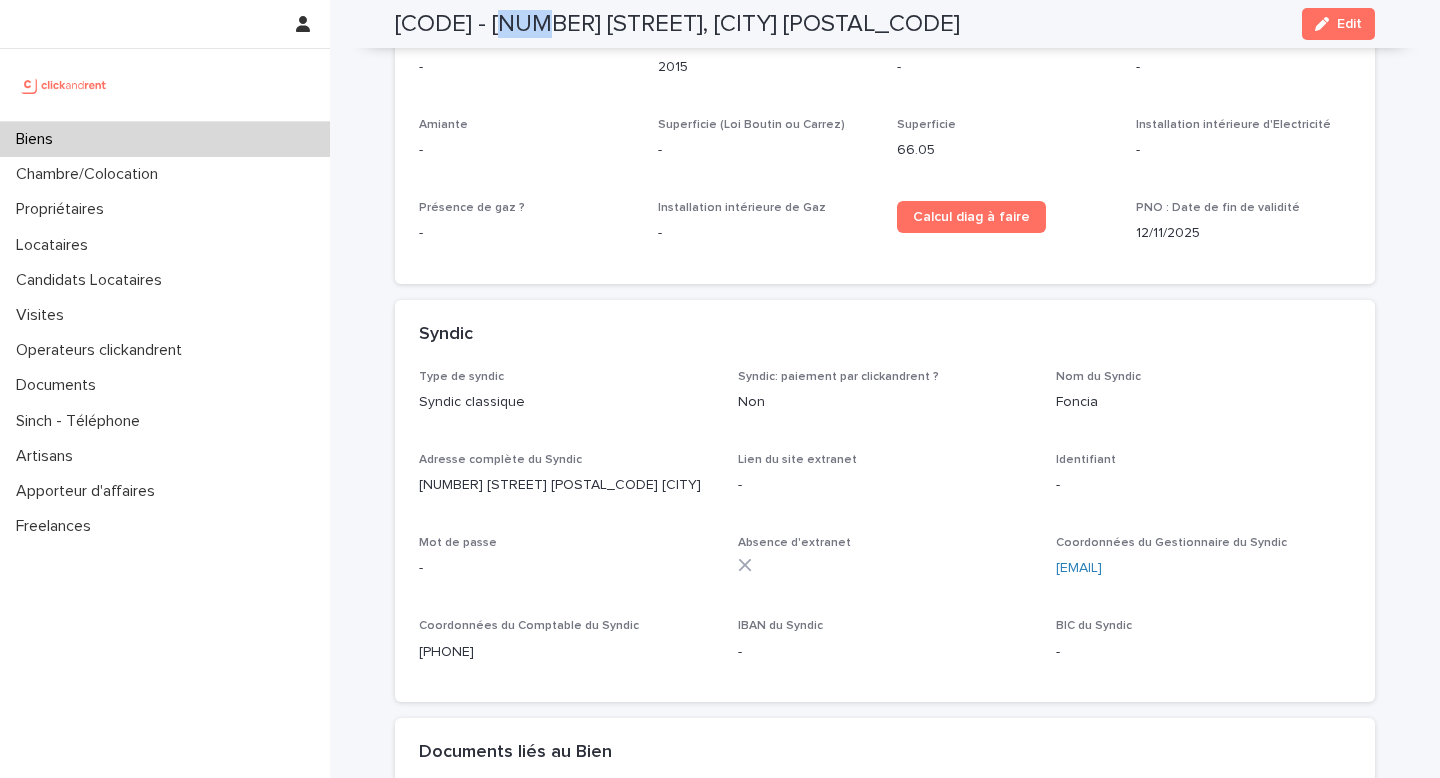 click on "[CODE] - [NUMBER] [STREET], [CITY] [POSTAL_CODE]" at bounding box center (677, 24) 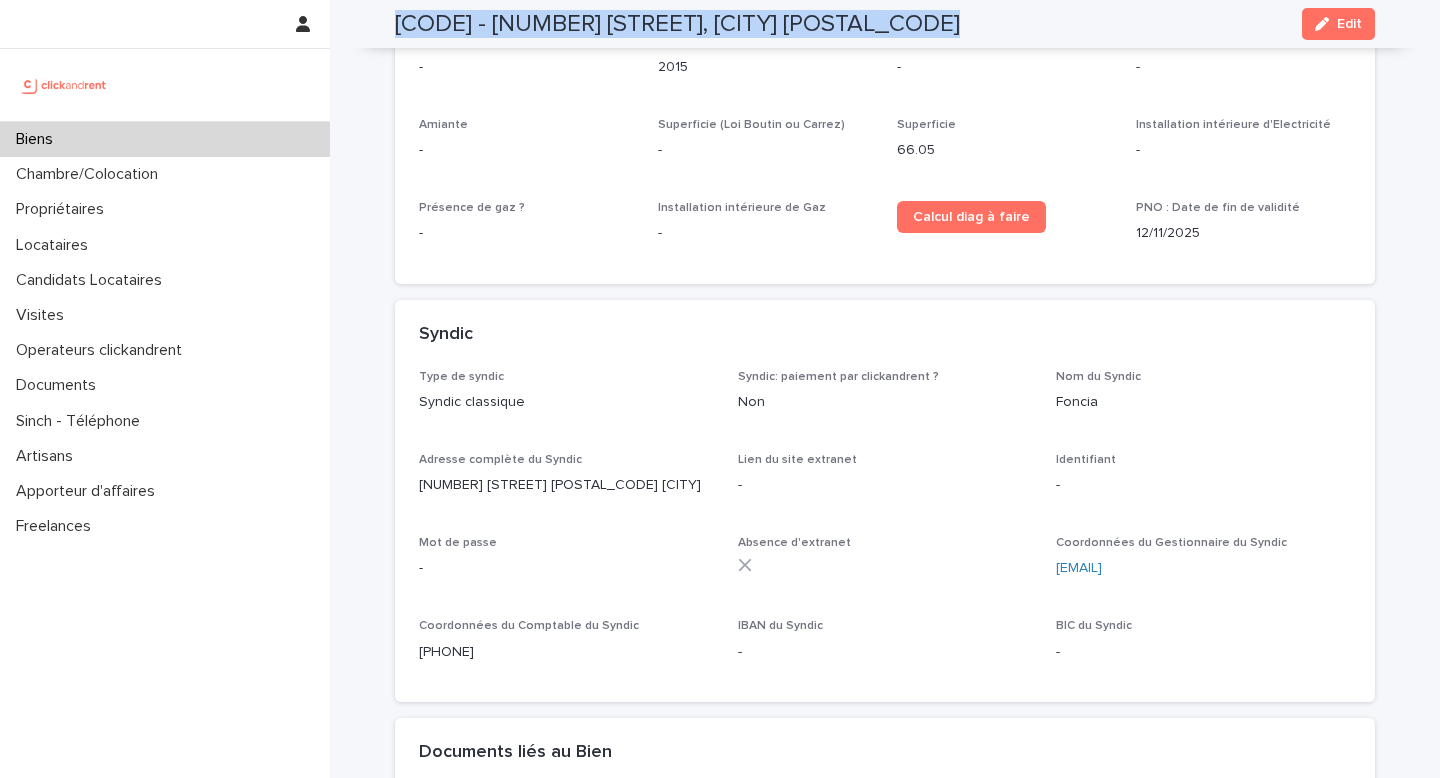 click on "[CODE] - [NUMBER] [STREET], [CITY] [POSTAL_CODE]" at bounding box center [677, 24] 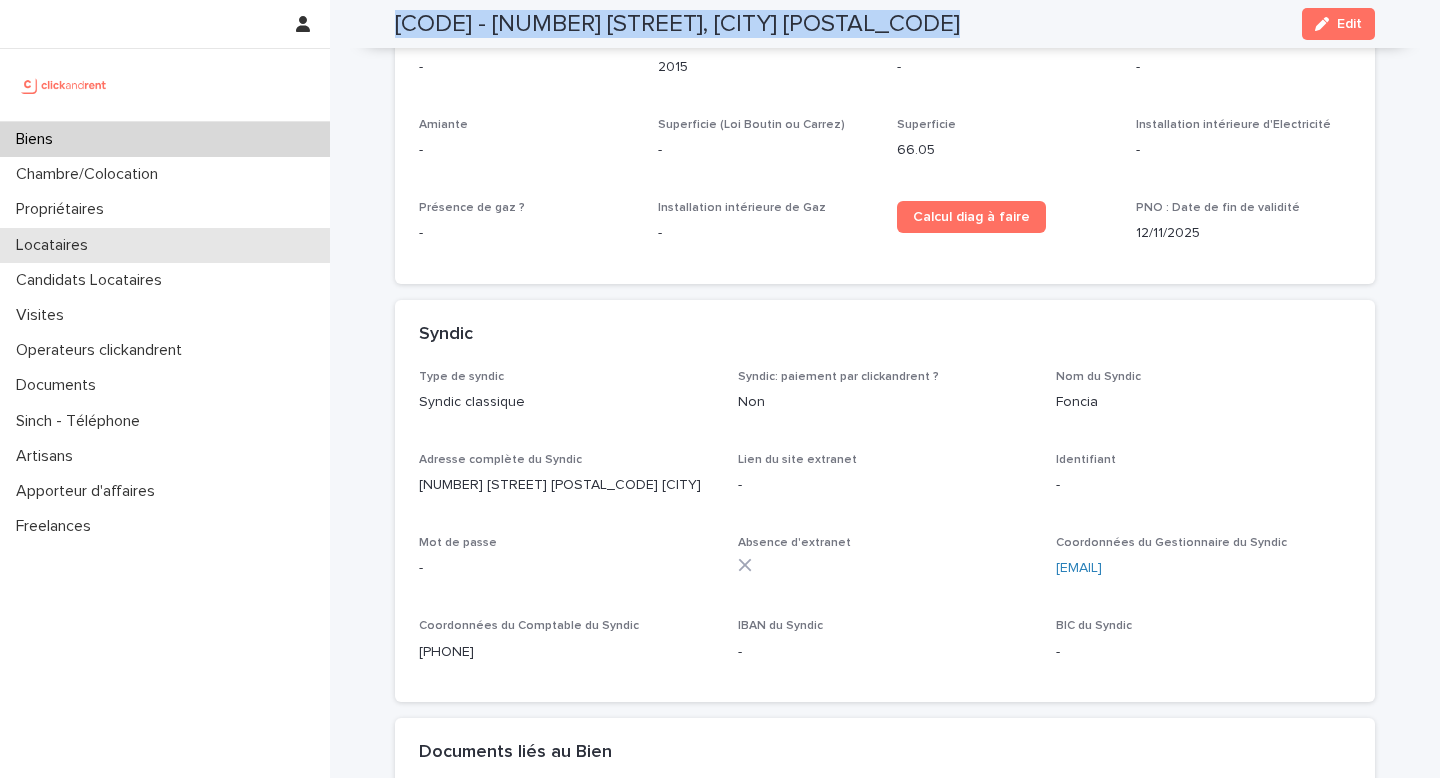 click on "Locataires" at bounding box center (165, 245) 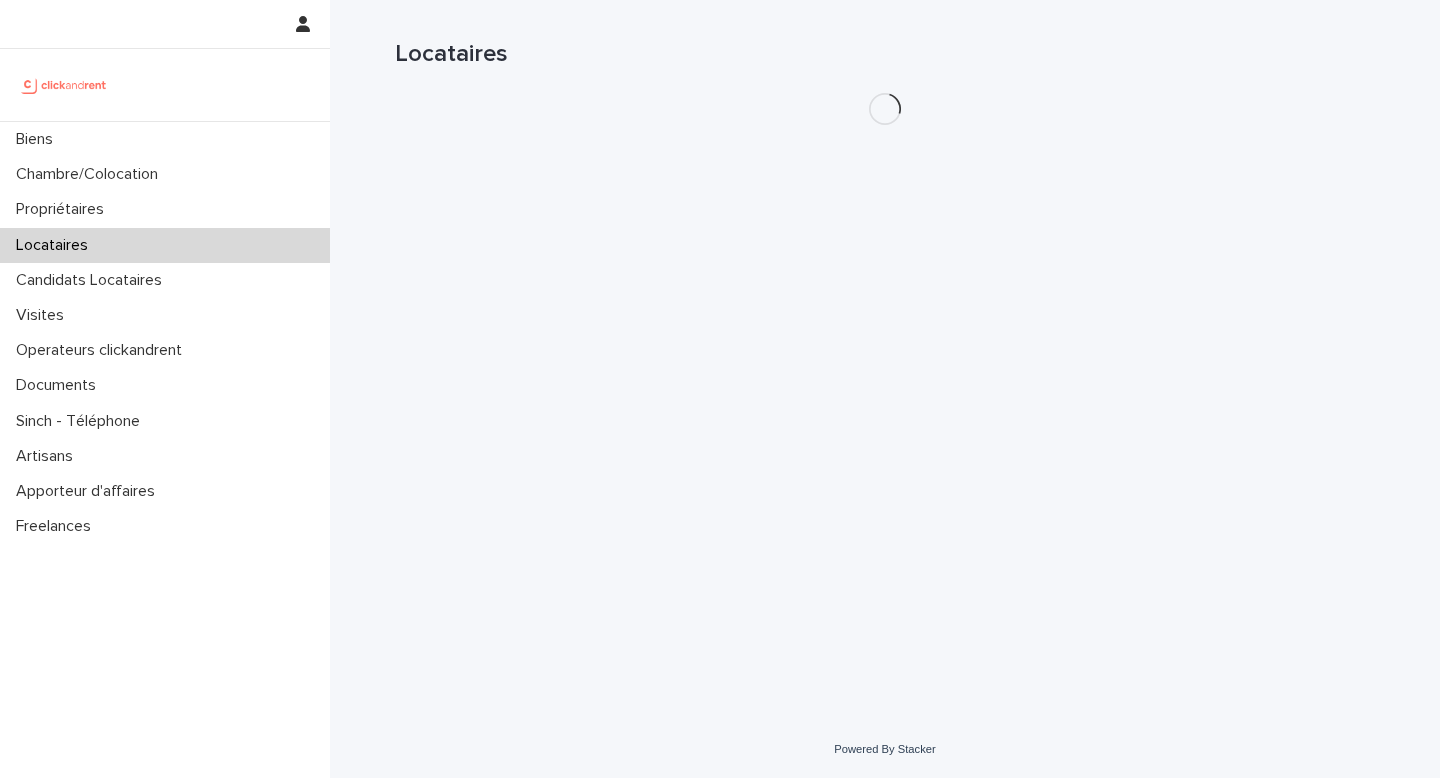 scroll, scrollTop: 0, scrollLeft: 0, axis: both 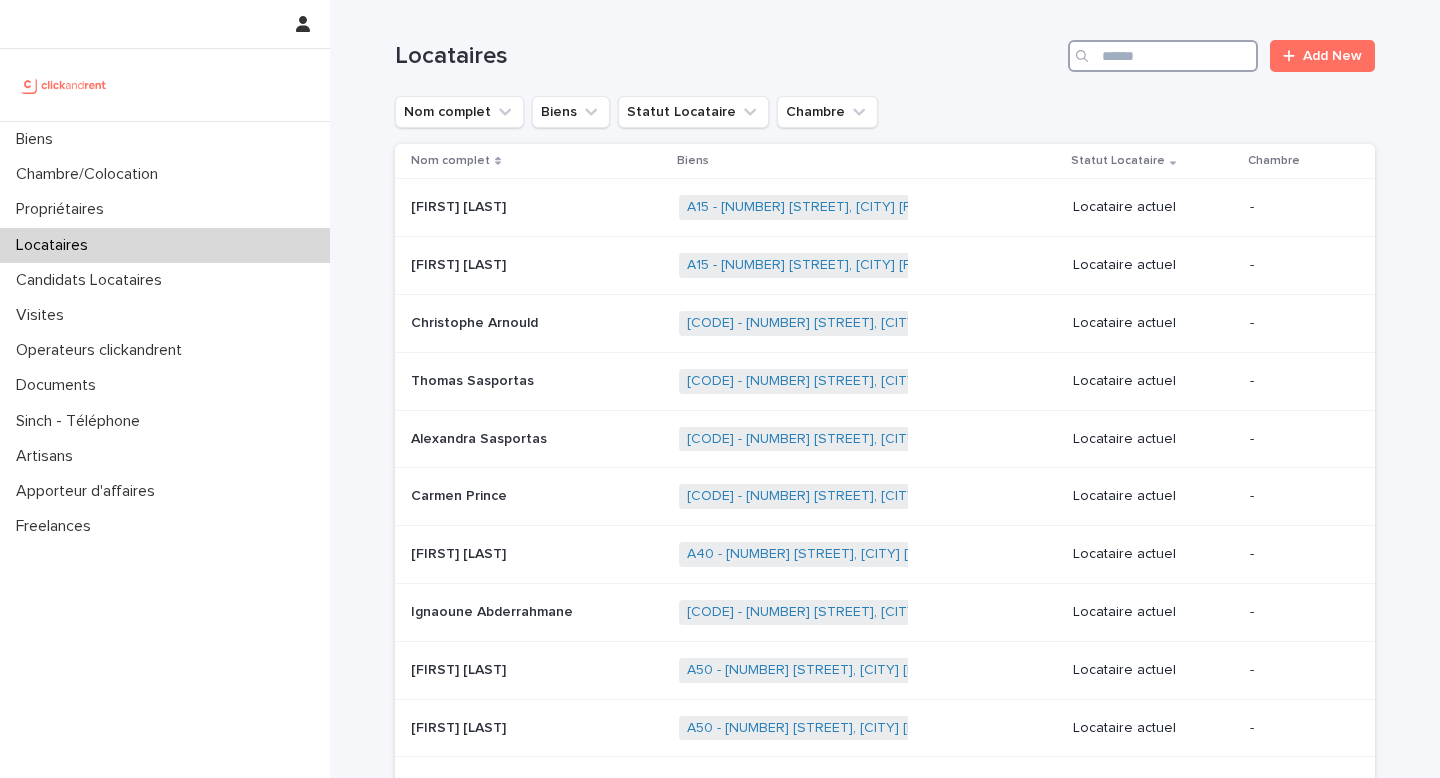 click at bounding box center (1163, 56) 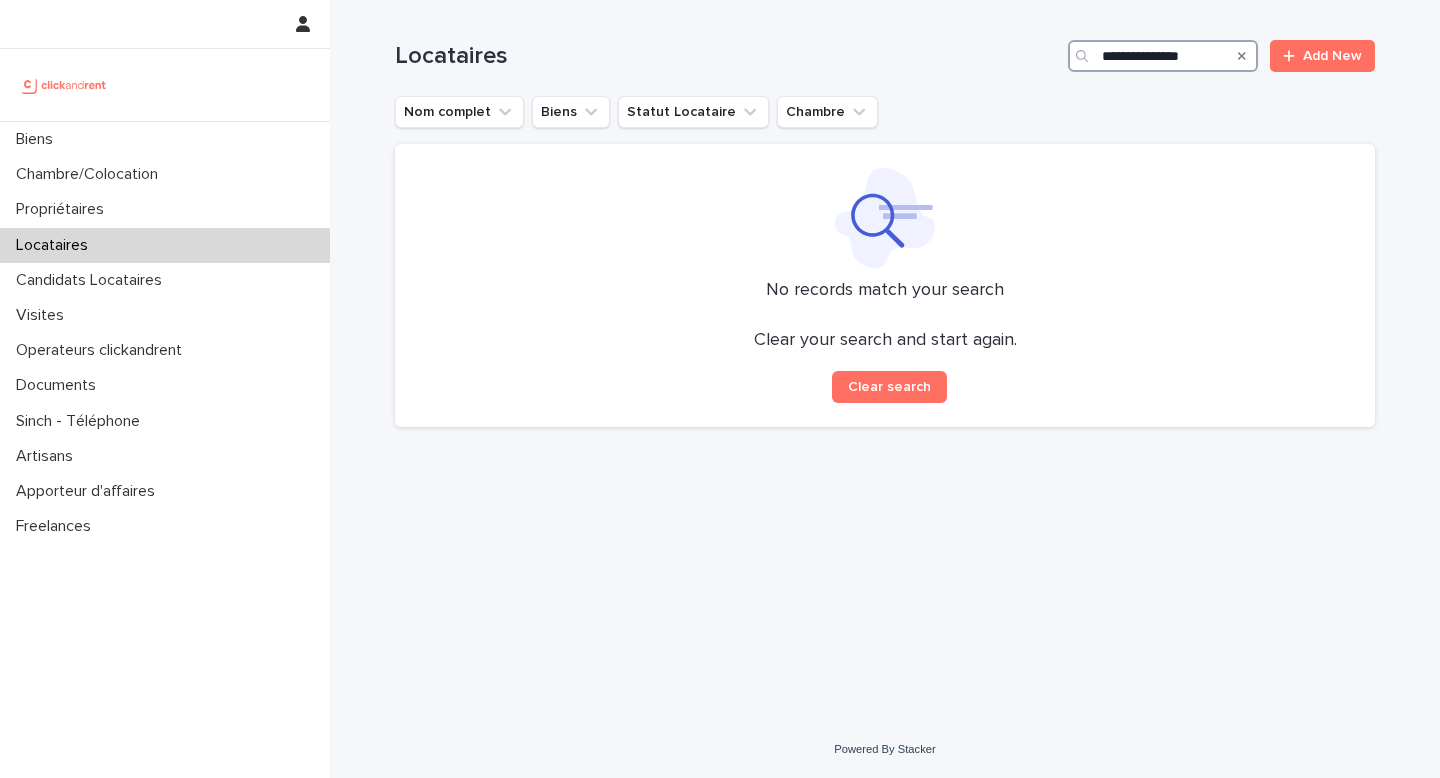 type on "**********" 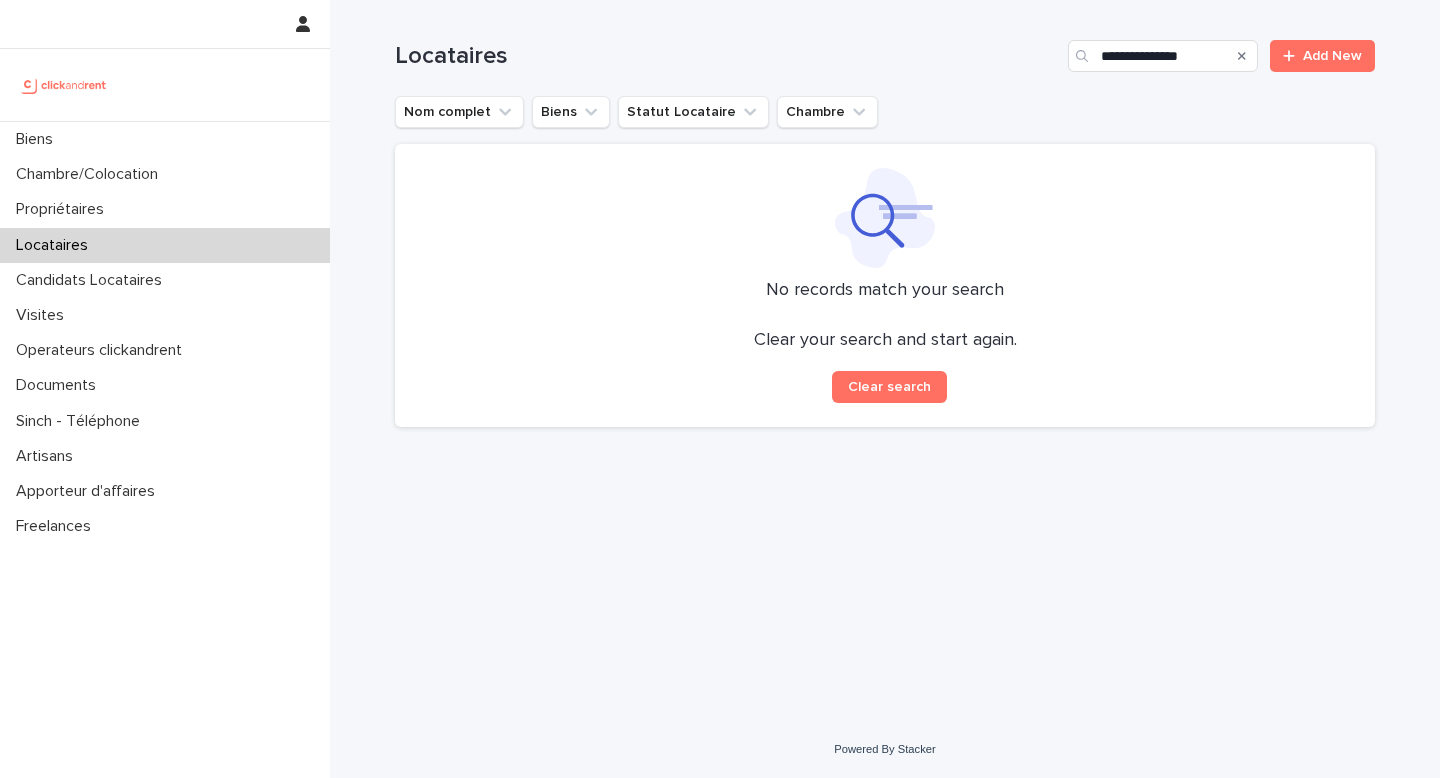 click 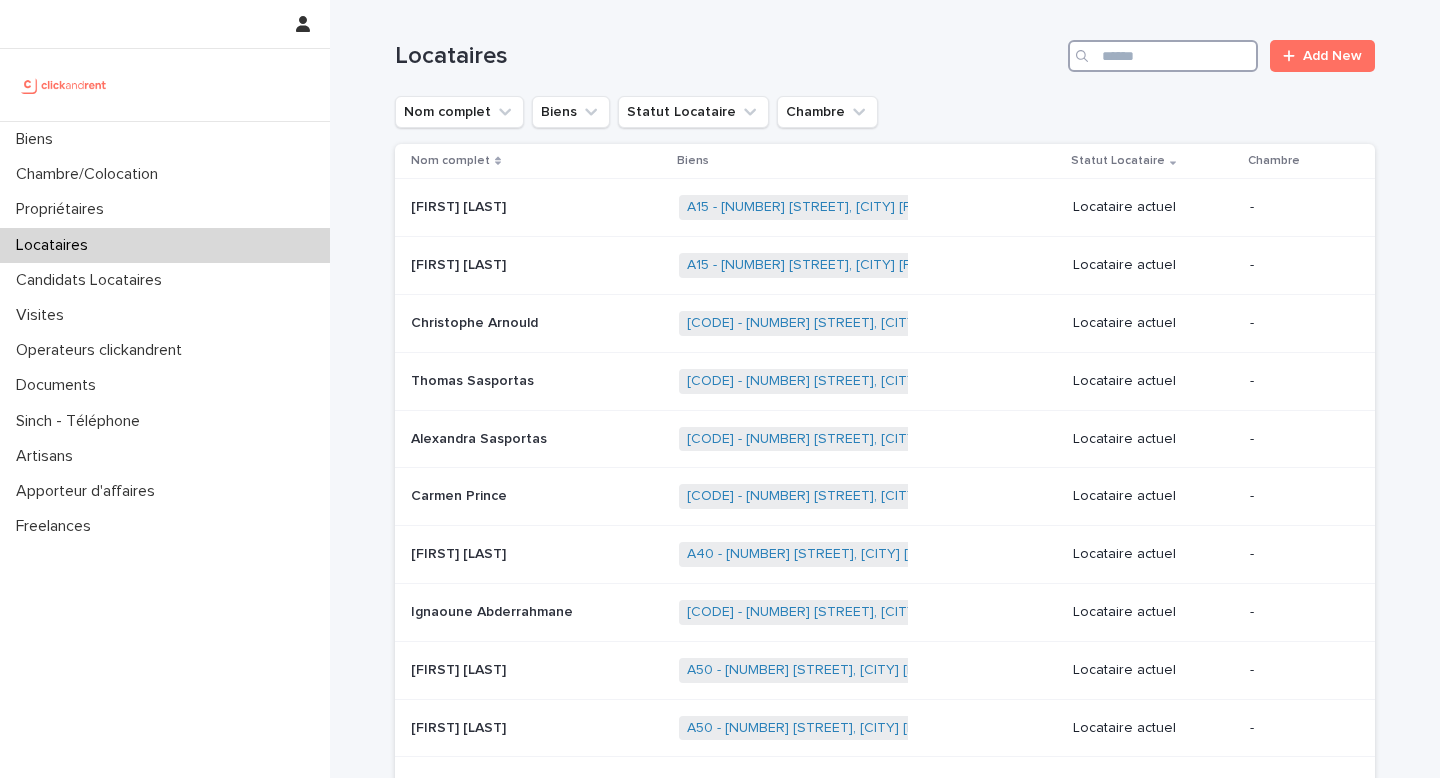 click at bounding box center [1163, 56] 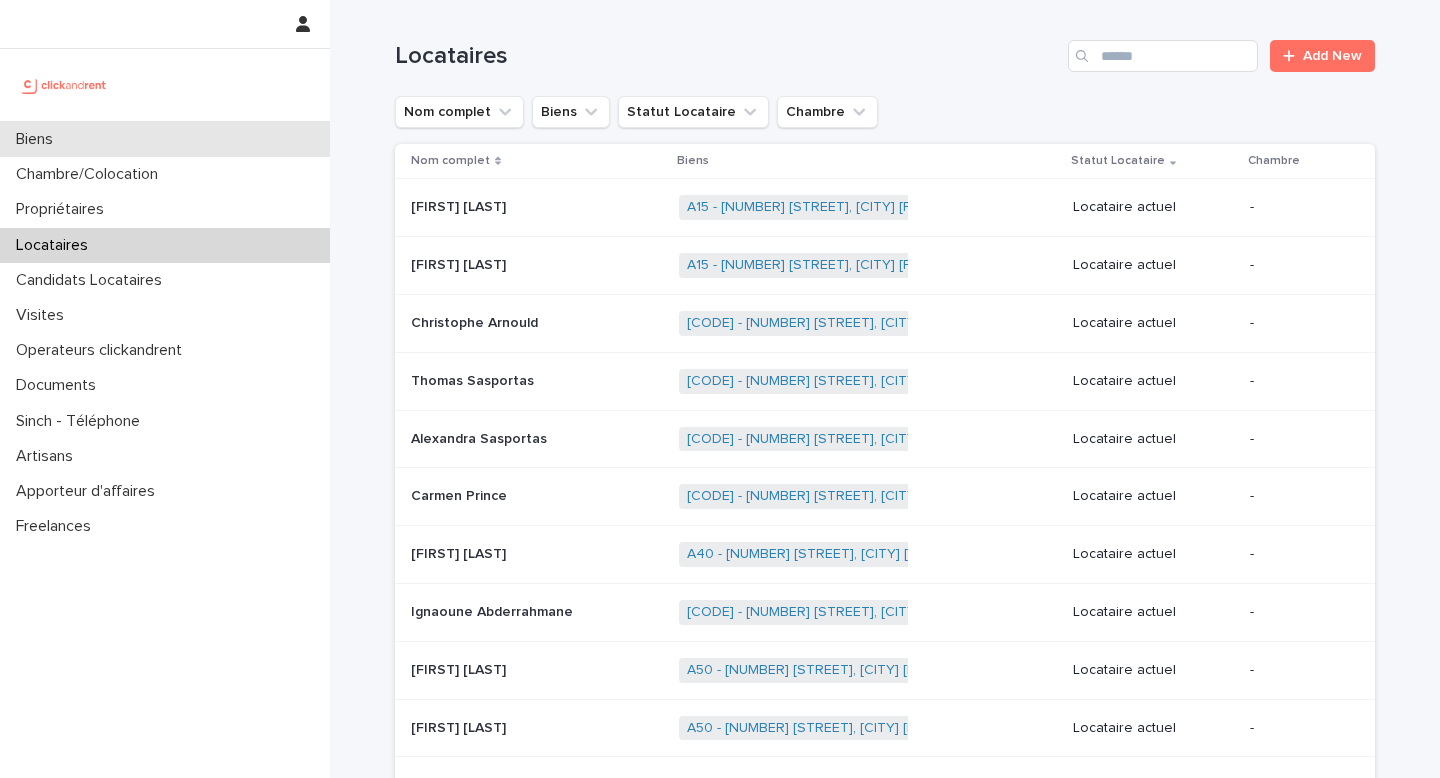 click on "Biens" at bounding box center (165, 139) 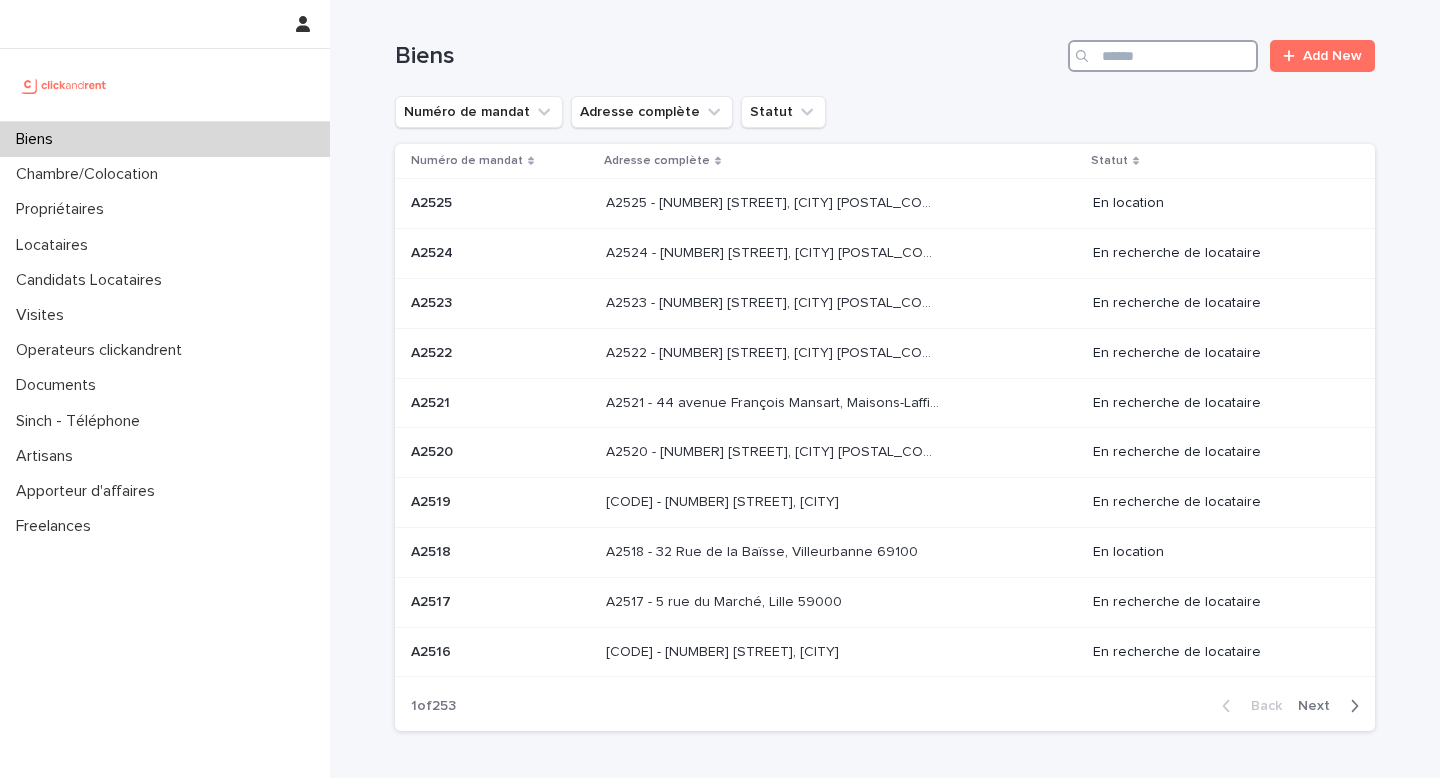 click at bounding box center [1163, 56] 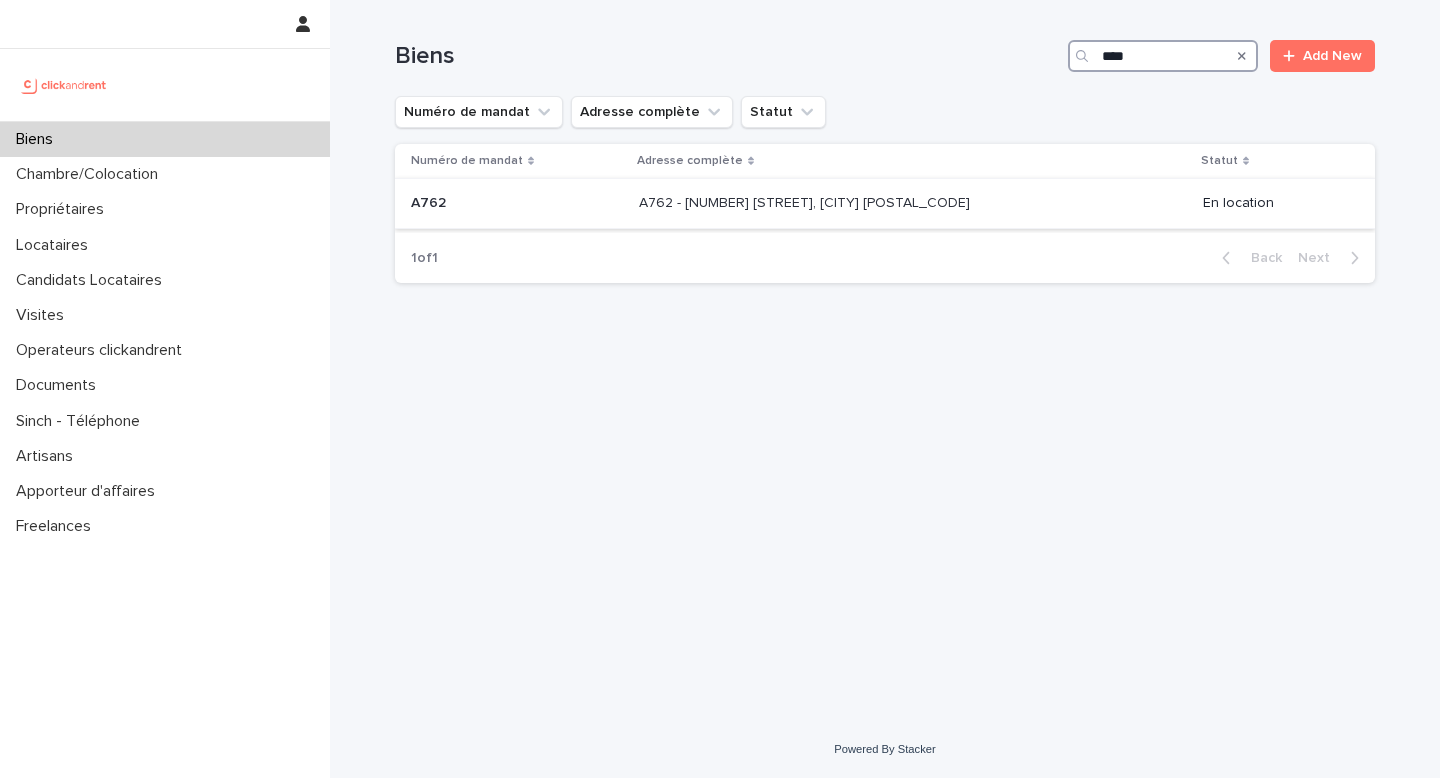 type on "****" 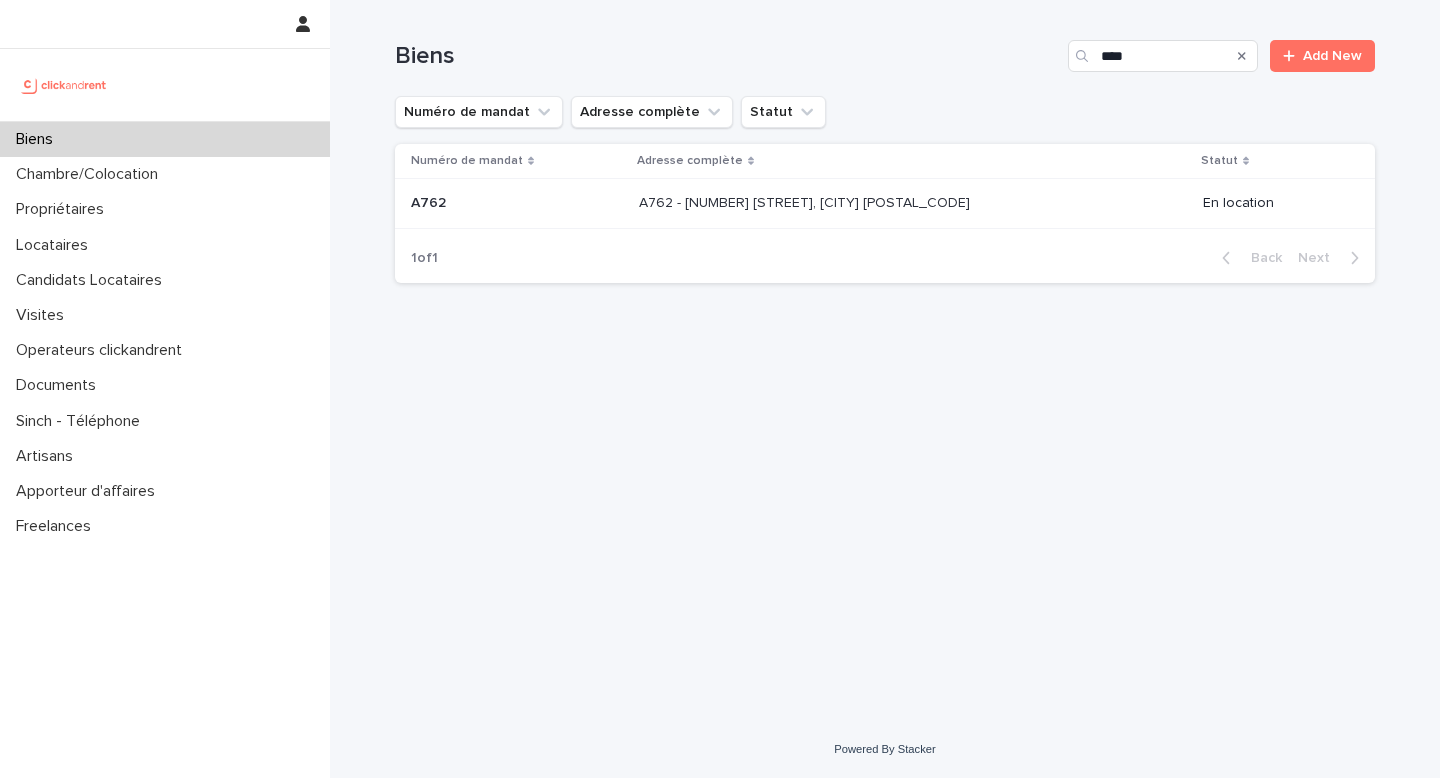 click on "A762 - [NUMBER] [STREET],  [CITY] [POSTAL_CODE] A762 - [NUMBER] [STREET],  [CITY] [POSTAL_CODE]" at bounding box center [913, 204] 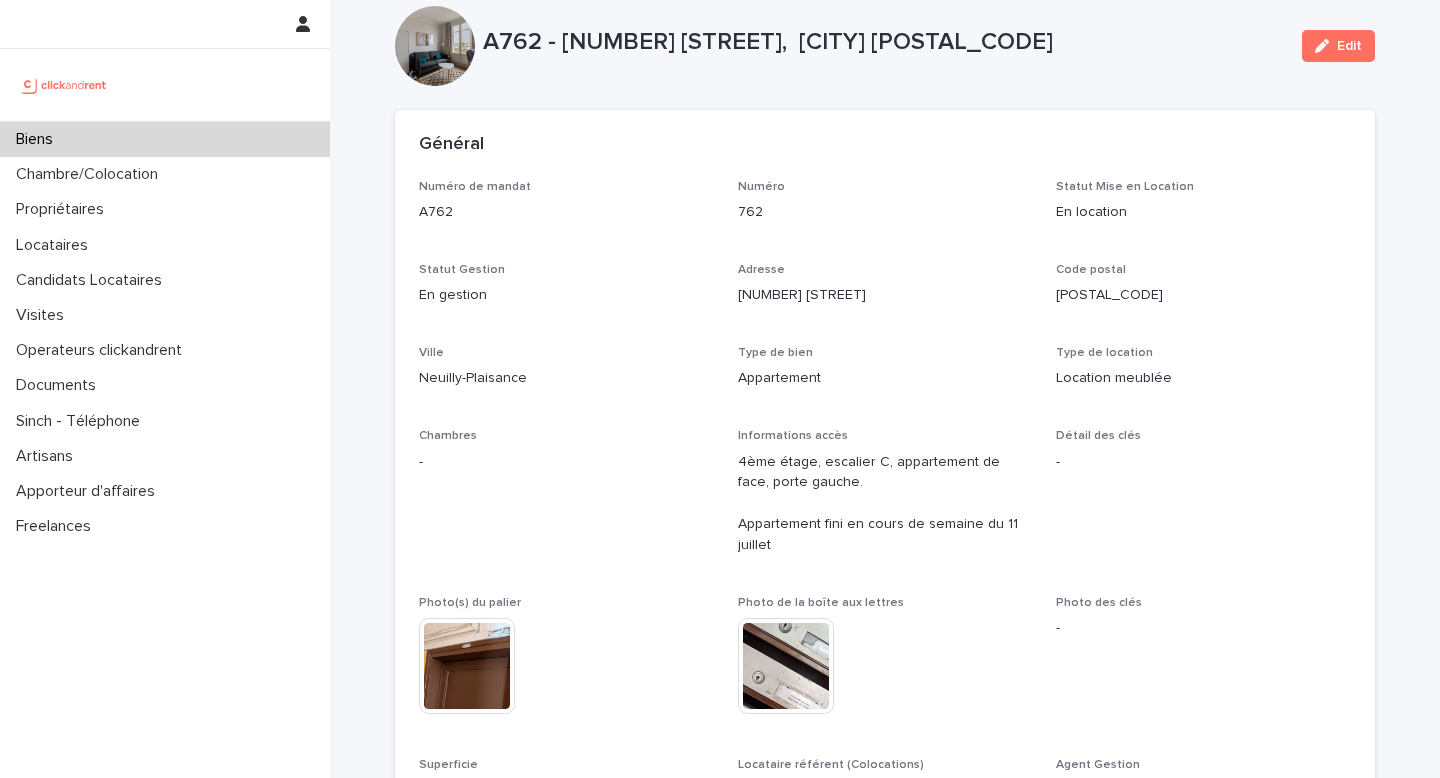 scroll, scrollTop: 48, scrollLeft: 0, axis: vertical 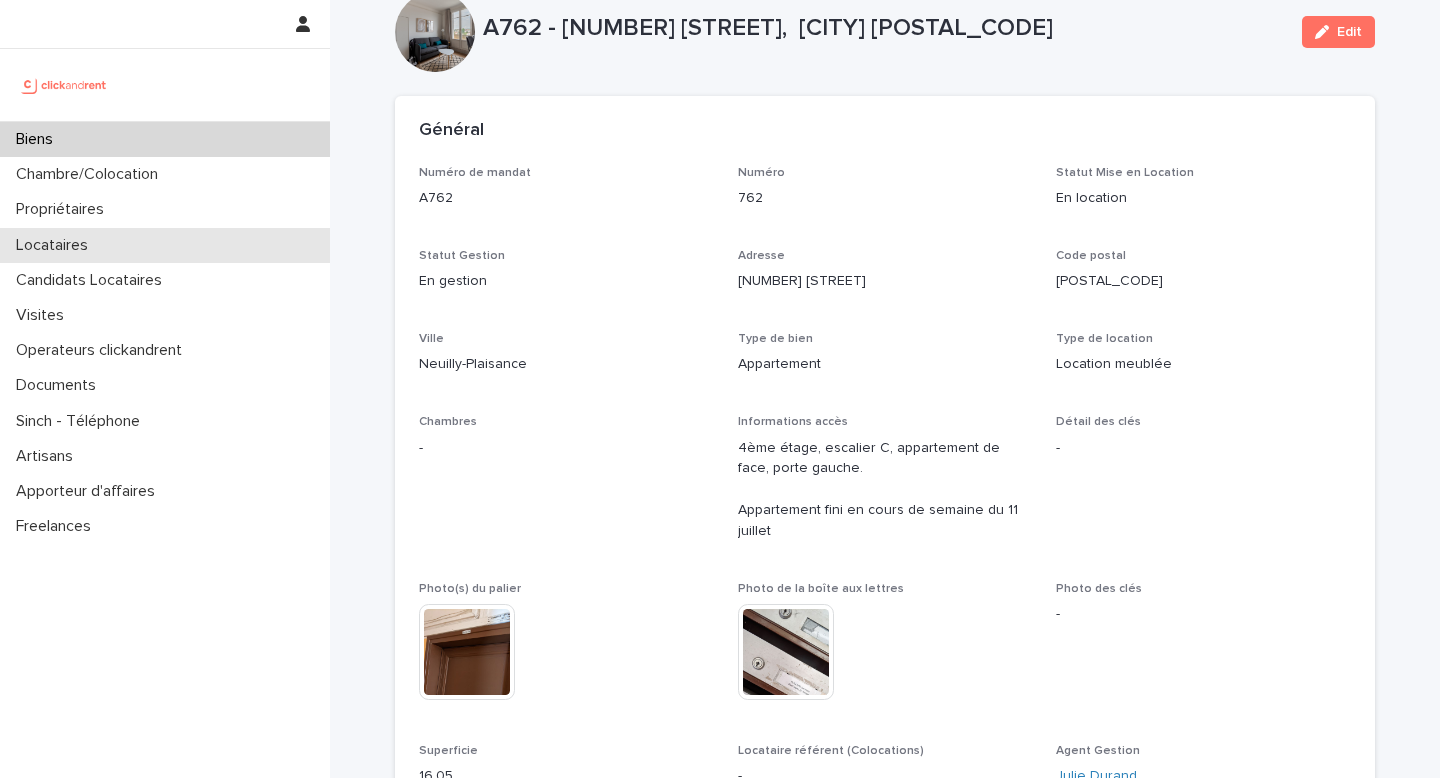 click on "Locataires" at bounding box center [56, 245] 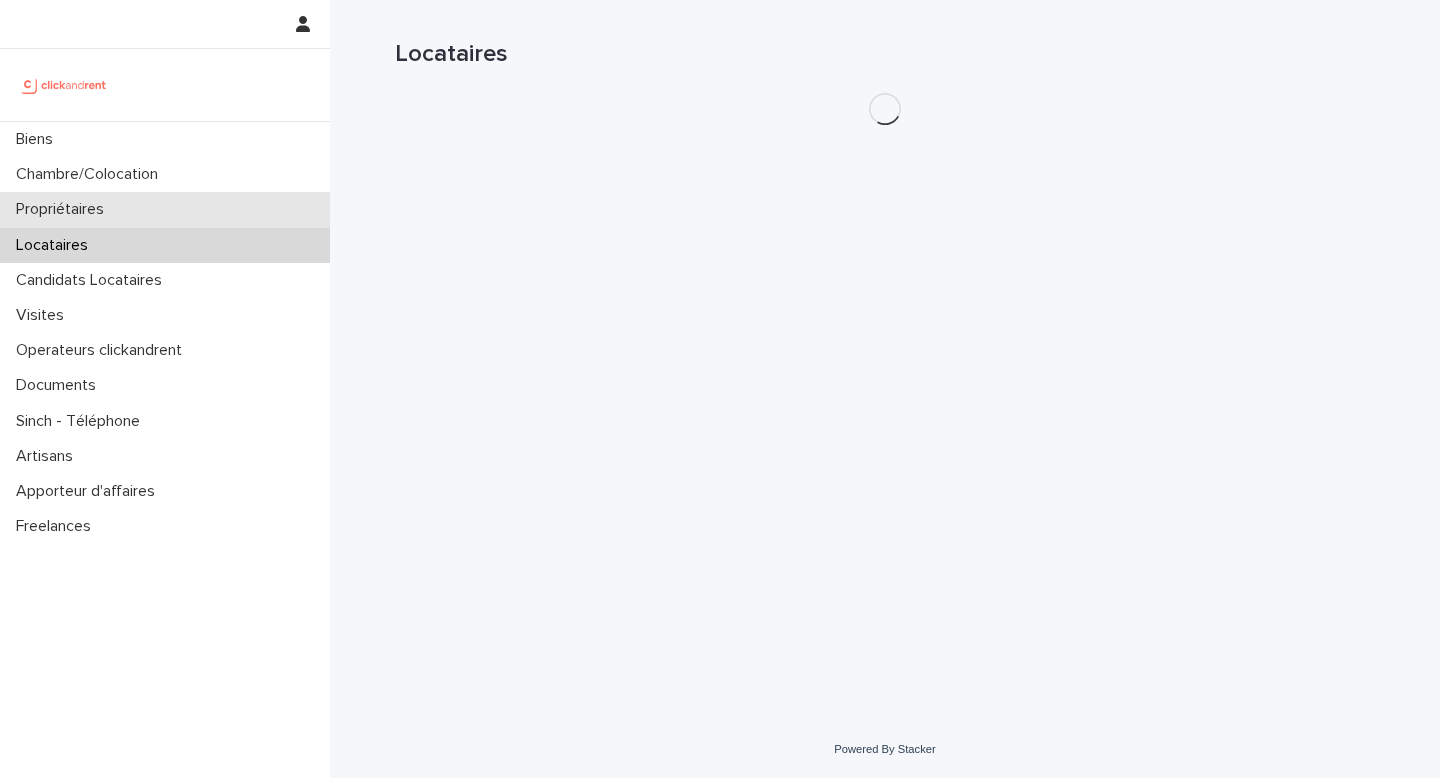 scroll, scrollTop: 0, scrollLeft: 0, axis: both 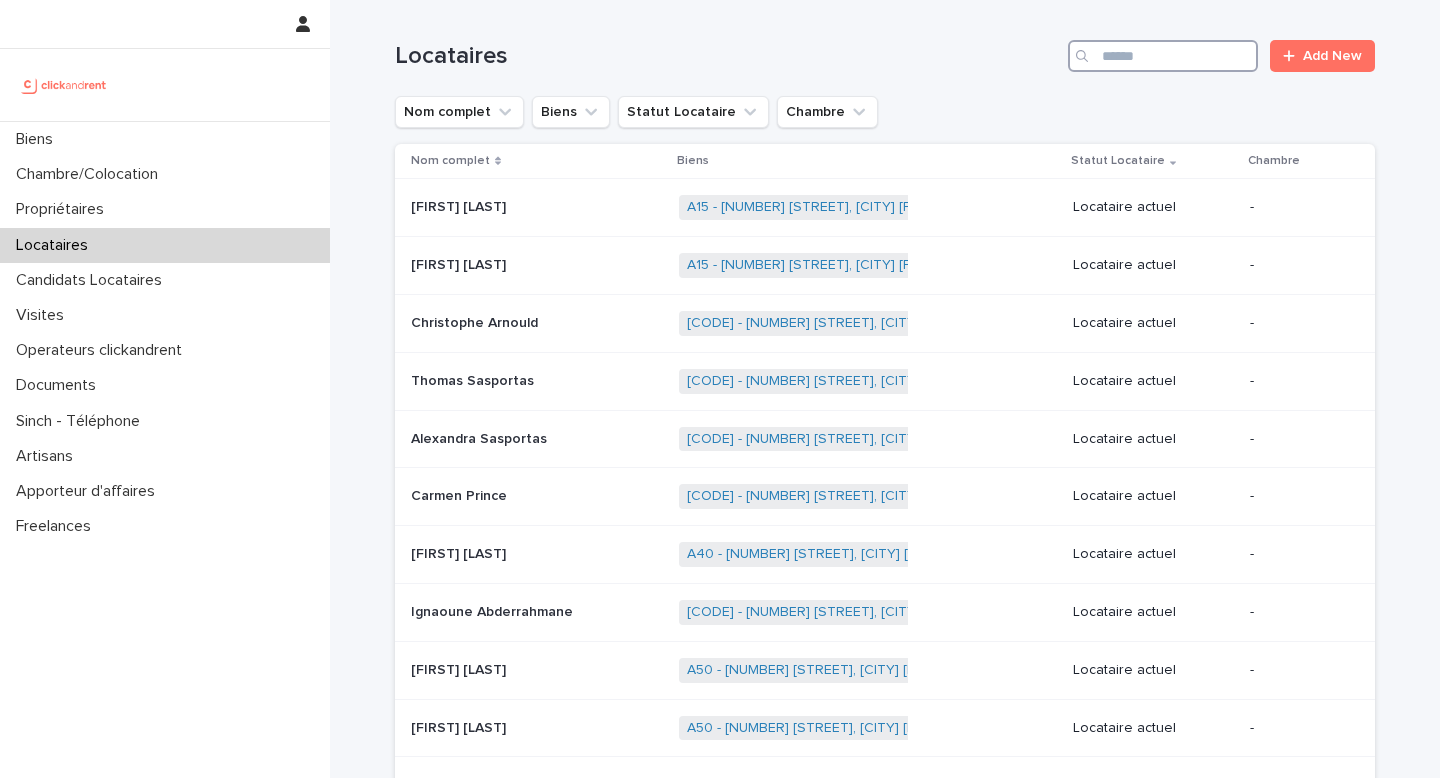 click at bounding box center (1163, 56) 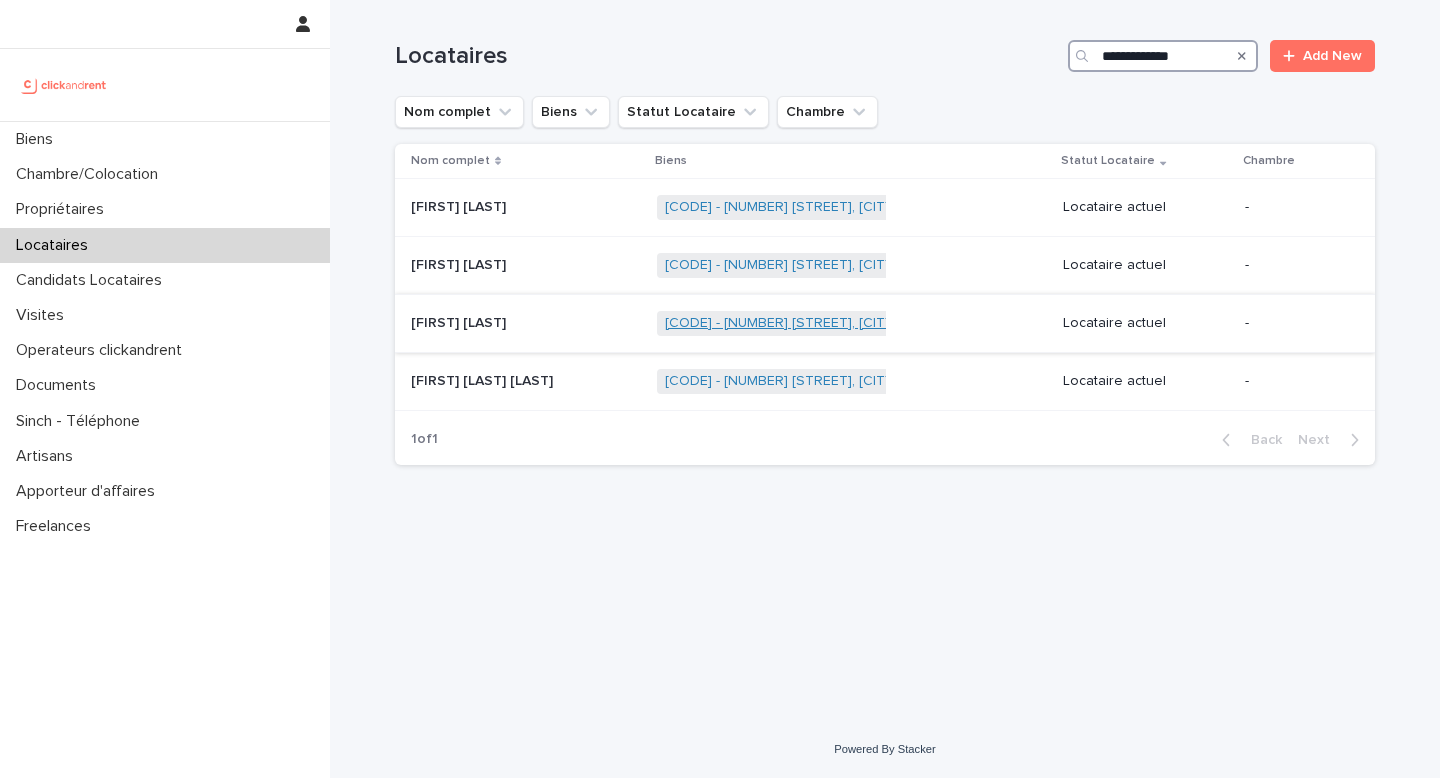 type on "**********" 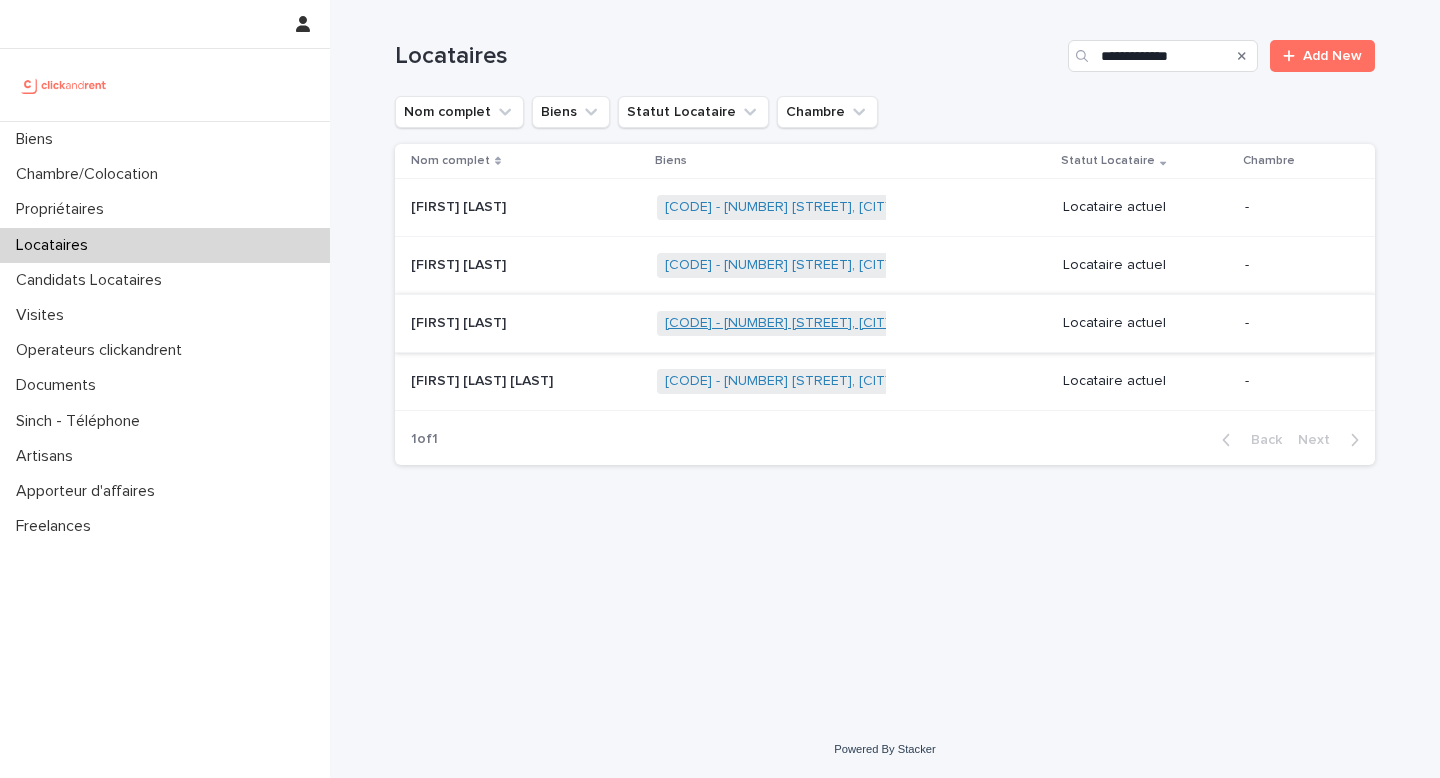click on "[CODE] - [NUMBER] [STREET], [CITY] [POSTAL_CODE]" at bounding box center [837, 323] 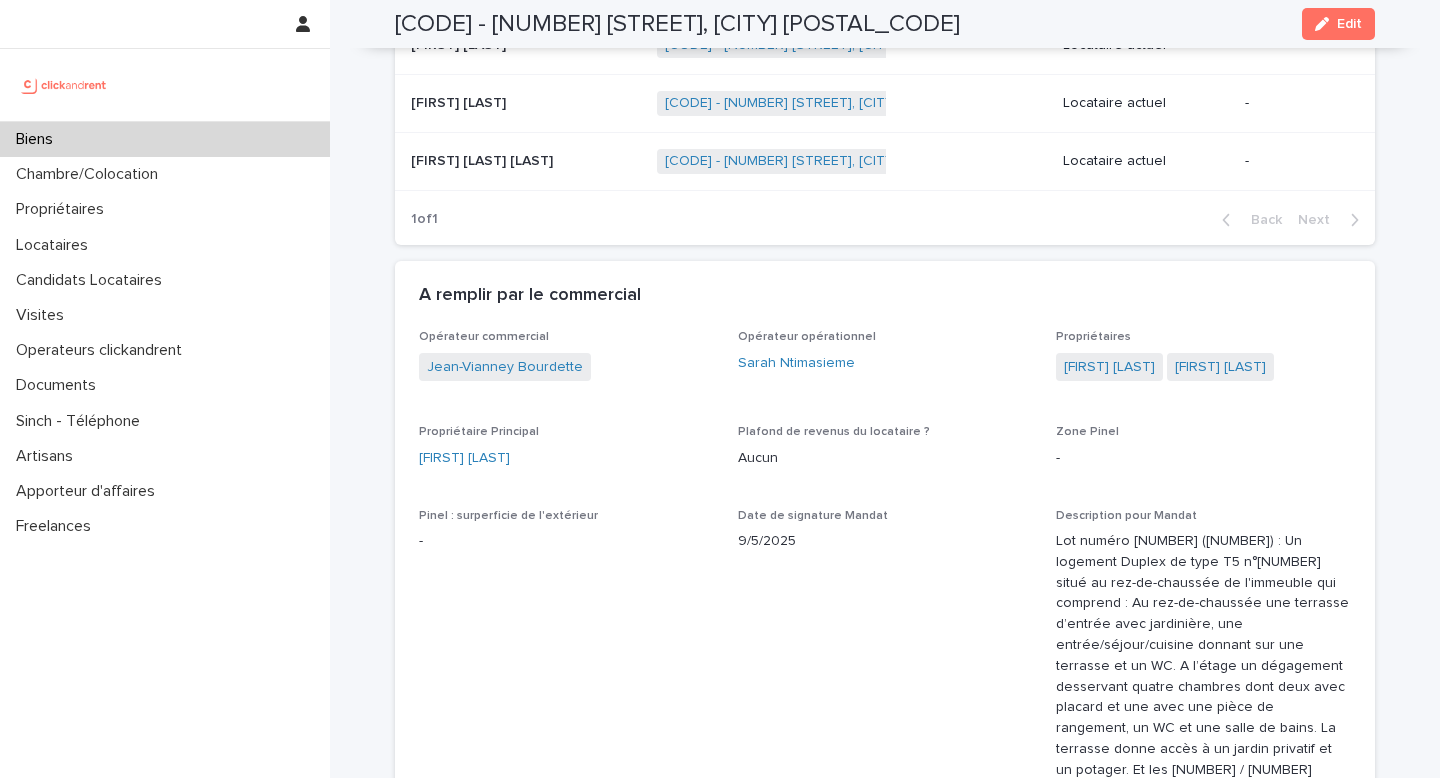scroll, scrollTop: 944, scrollLeft: 0, axis: vertical 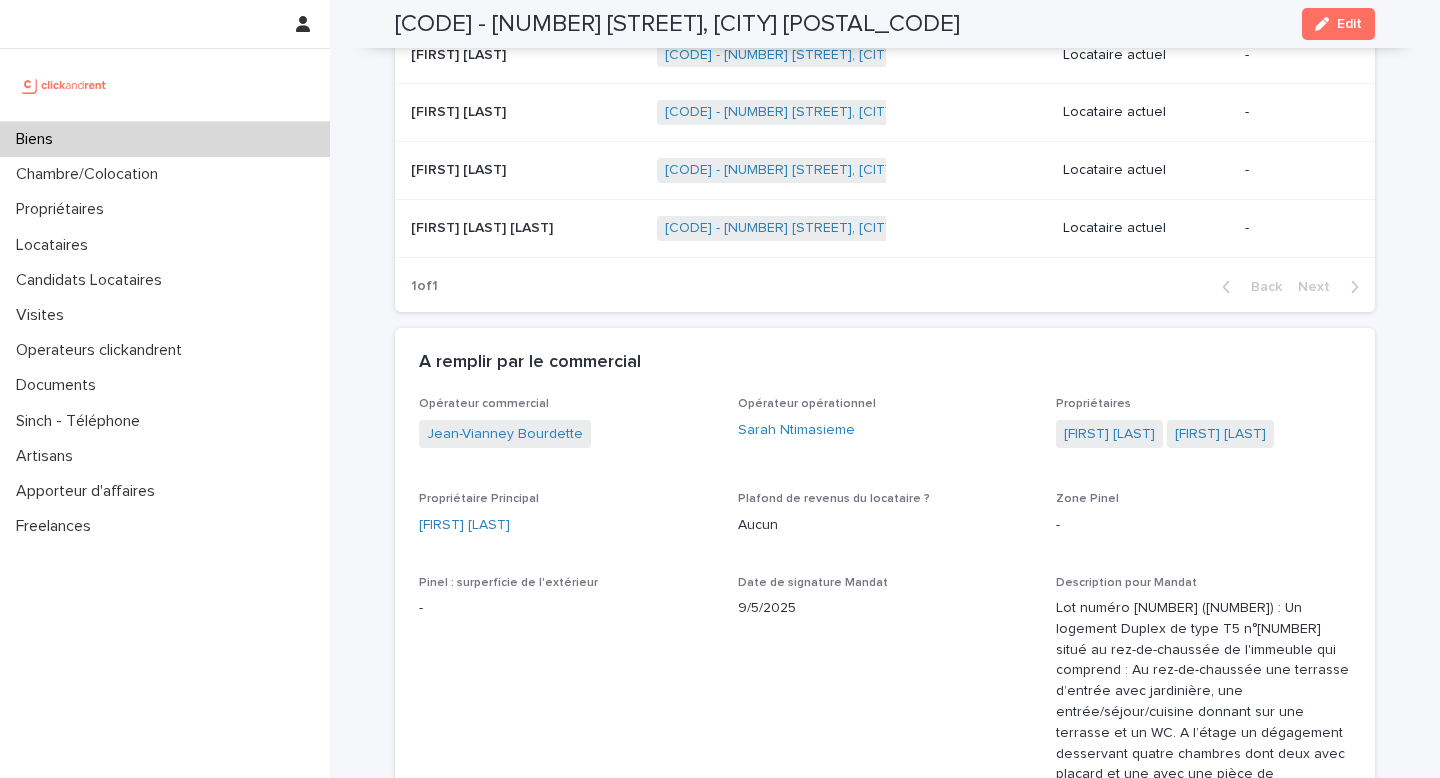 click at bounding box center [526, 112] 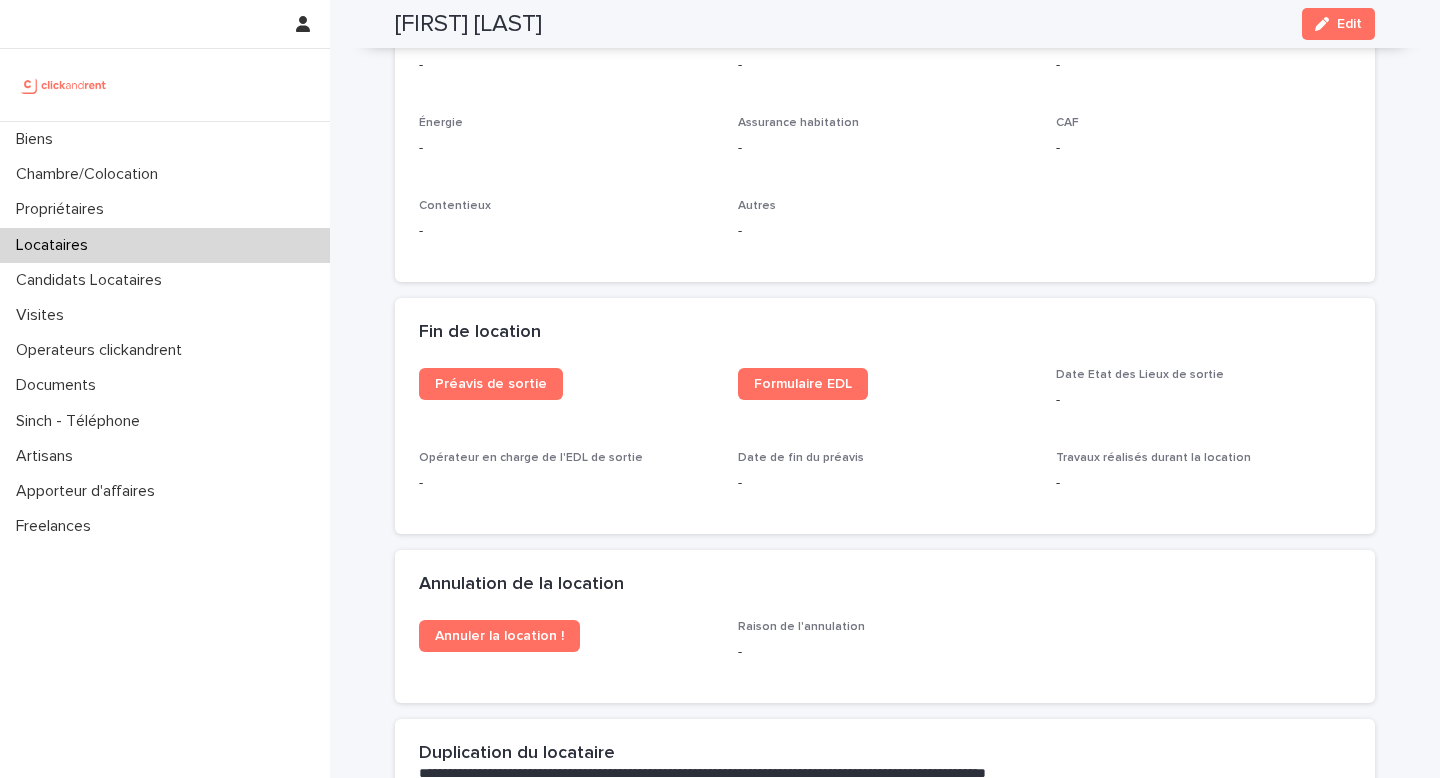 scroll, scrollTop: 2056, scrollLeft: 0, axis: vertical 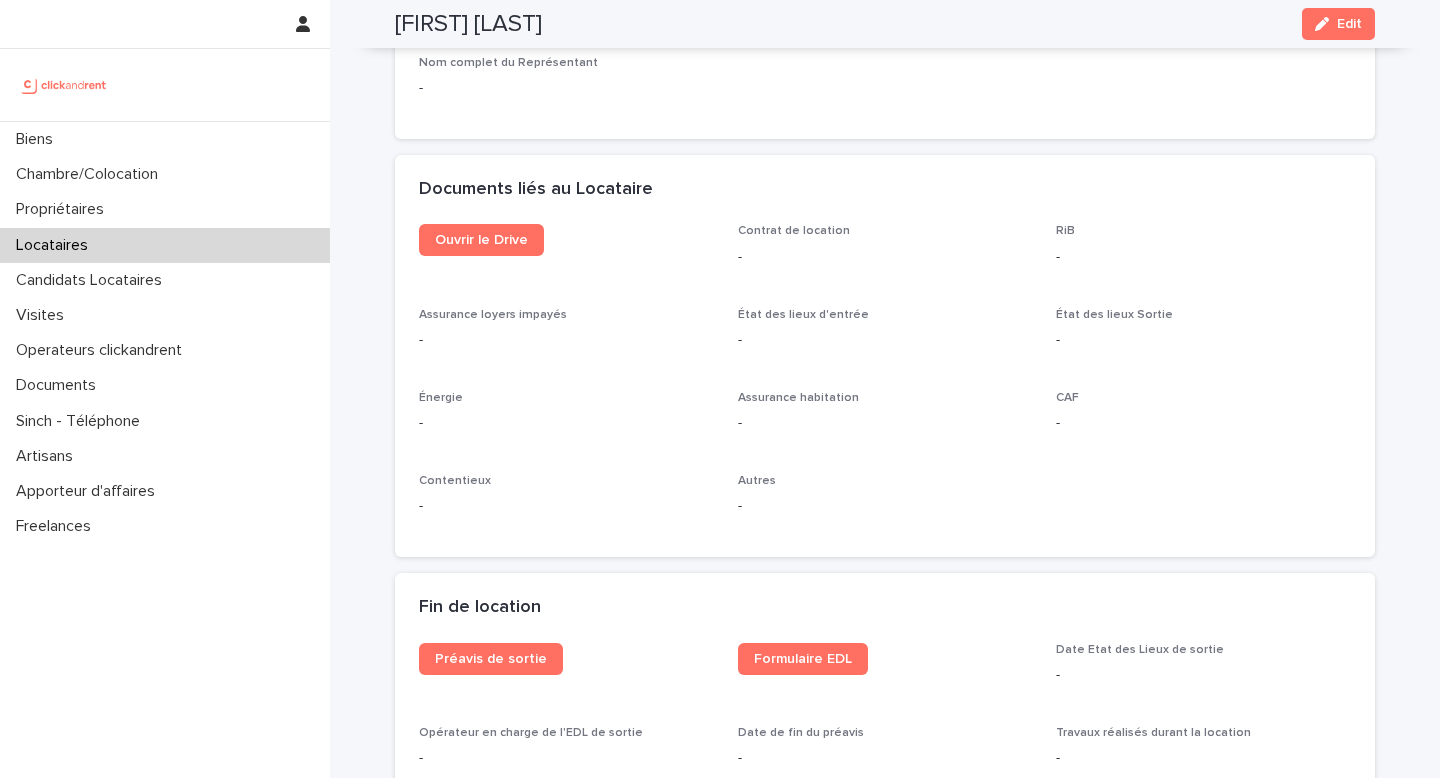 click on "Ouvrir le Drive" at bounding box center [566, 248] 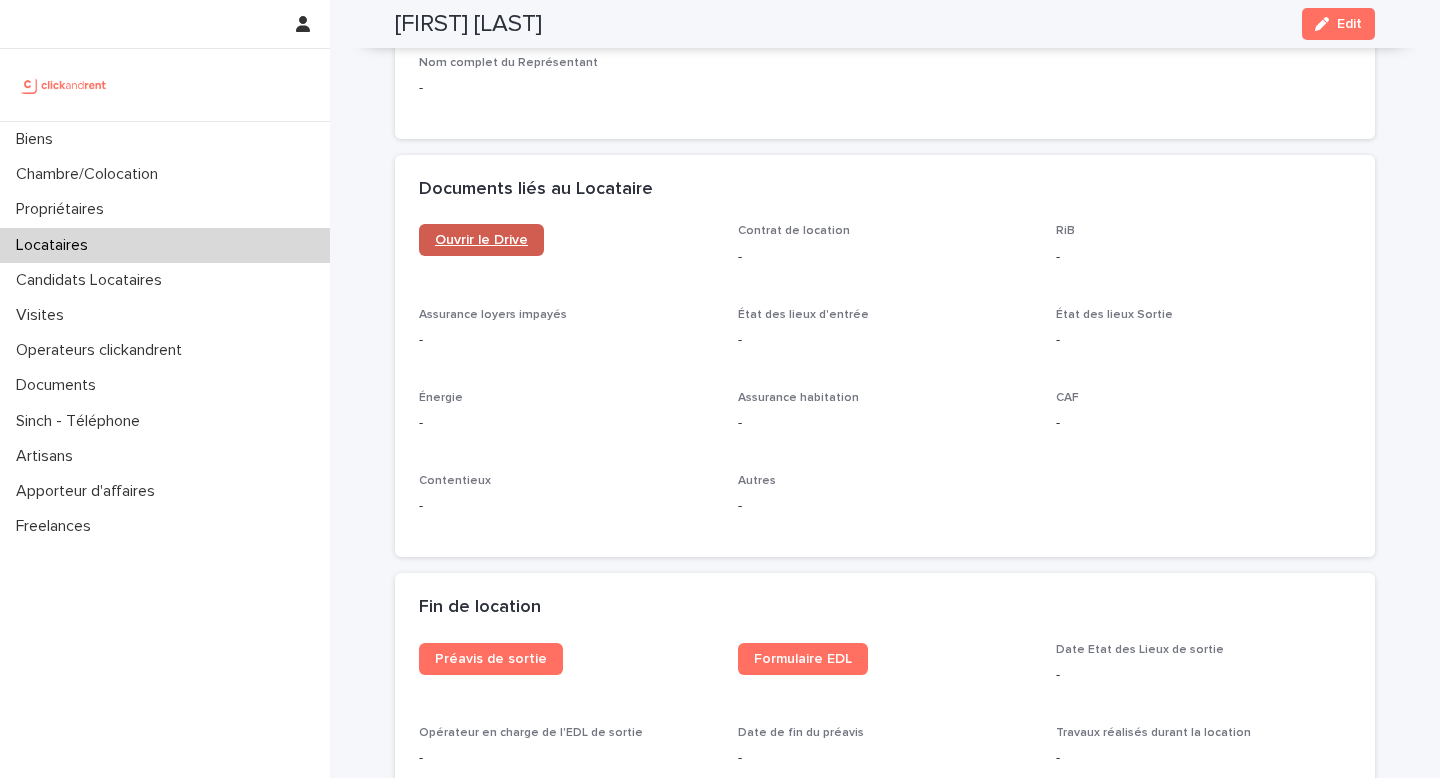 click on "Ouvrir le Drive" at bounding box center [481, 240] 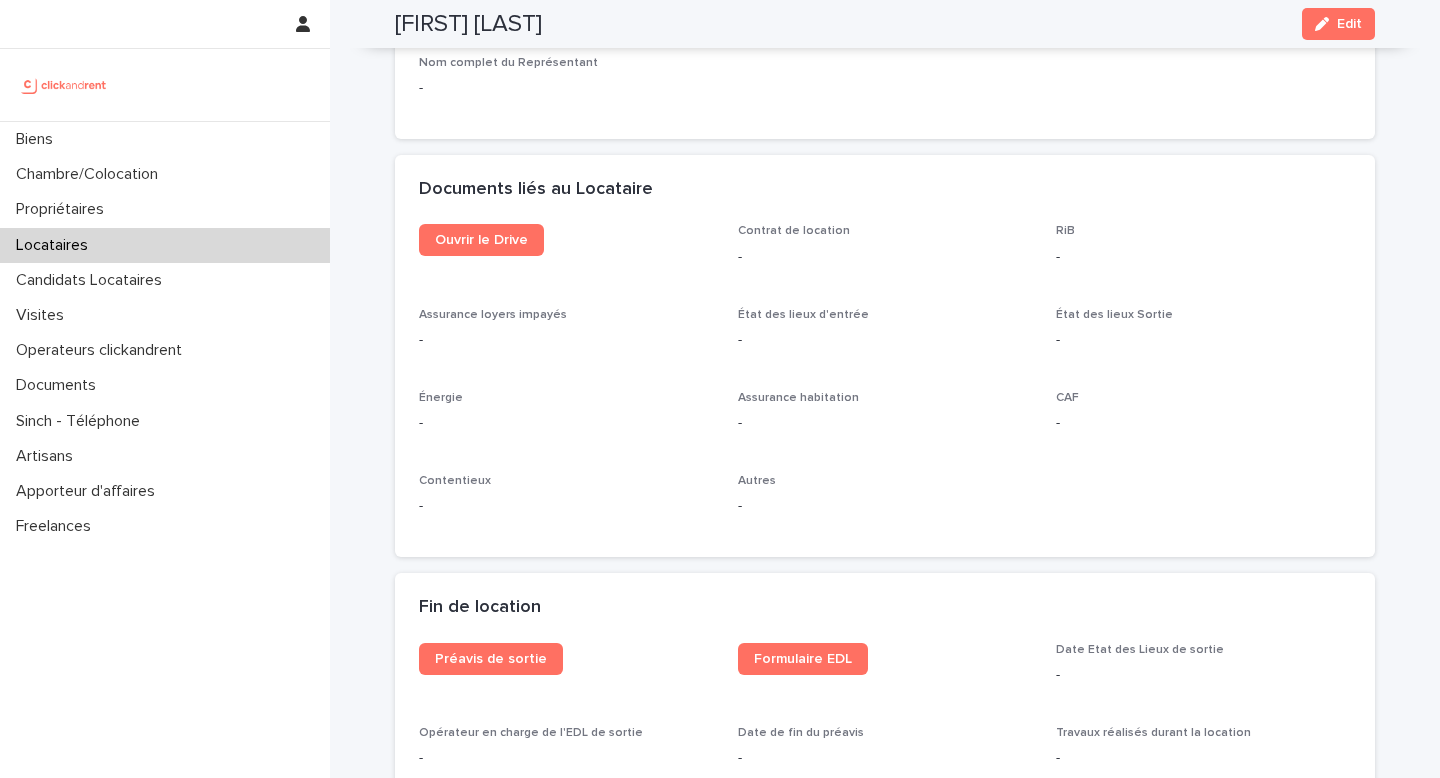 click at bounding box center [165, 85] 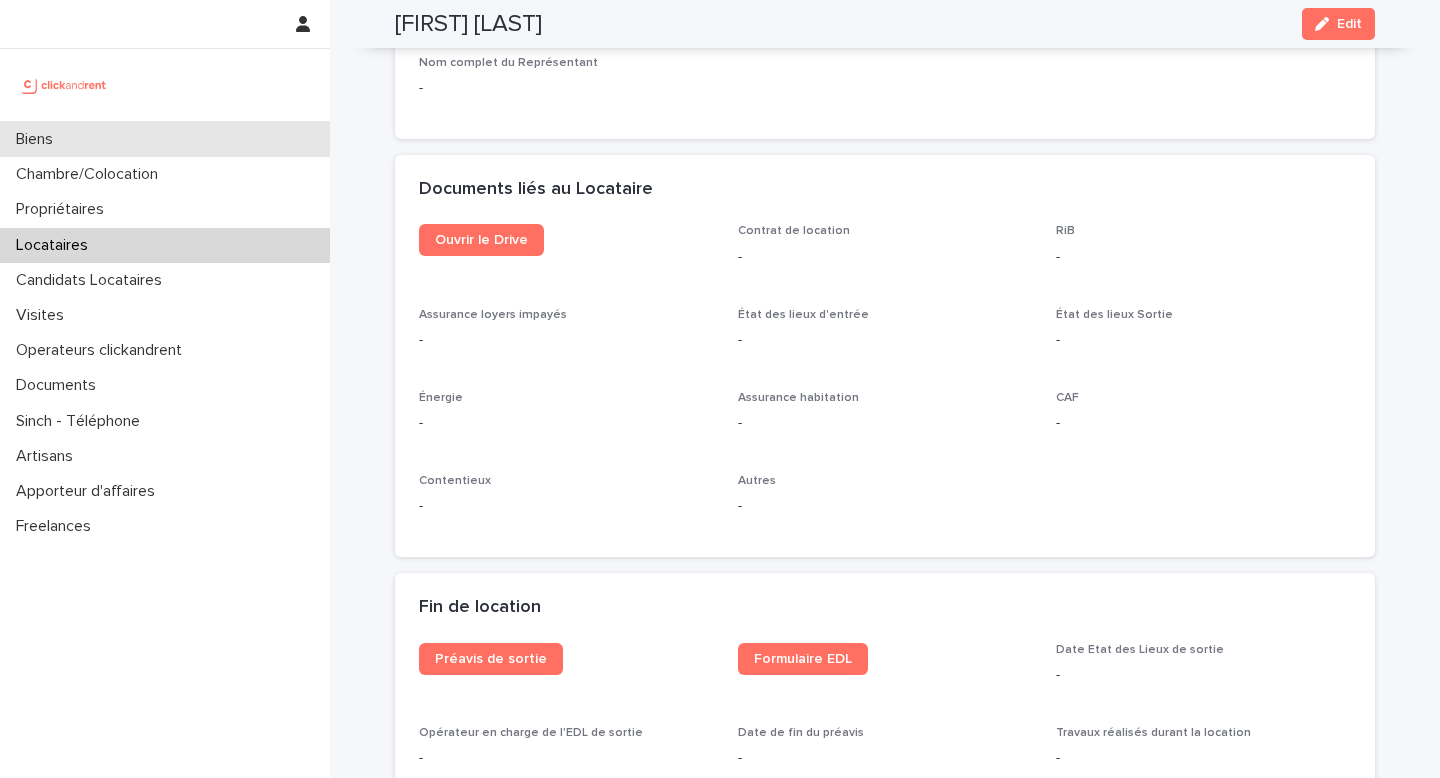 click on "Biens" at bounding box center (165, 139) 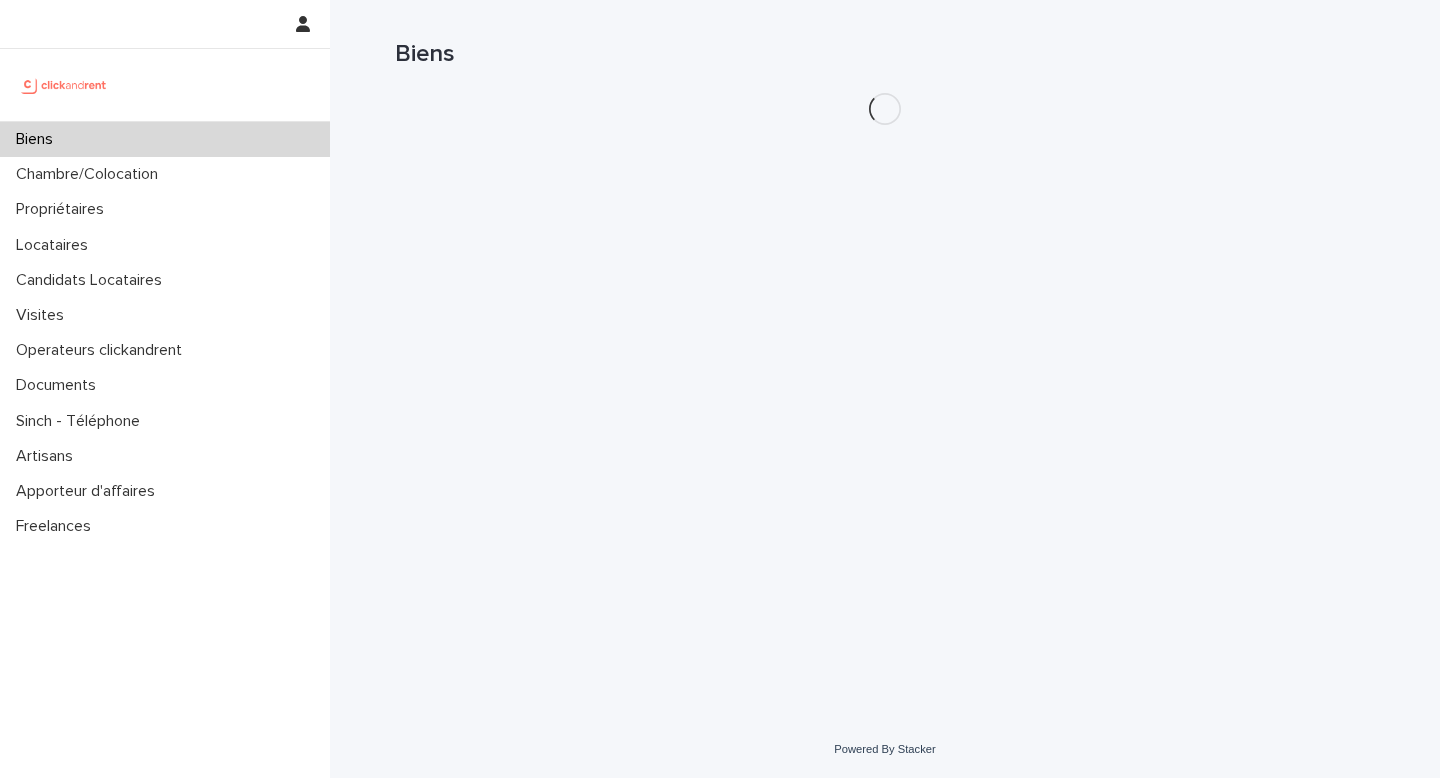 scroll, scrollTop: 0, scrollLeft: 0, axis: both 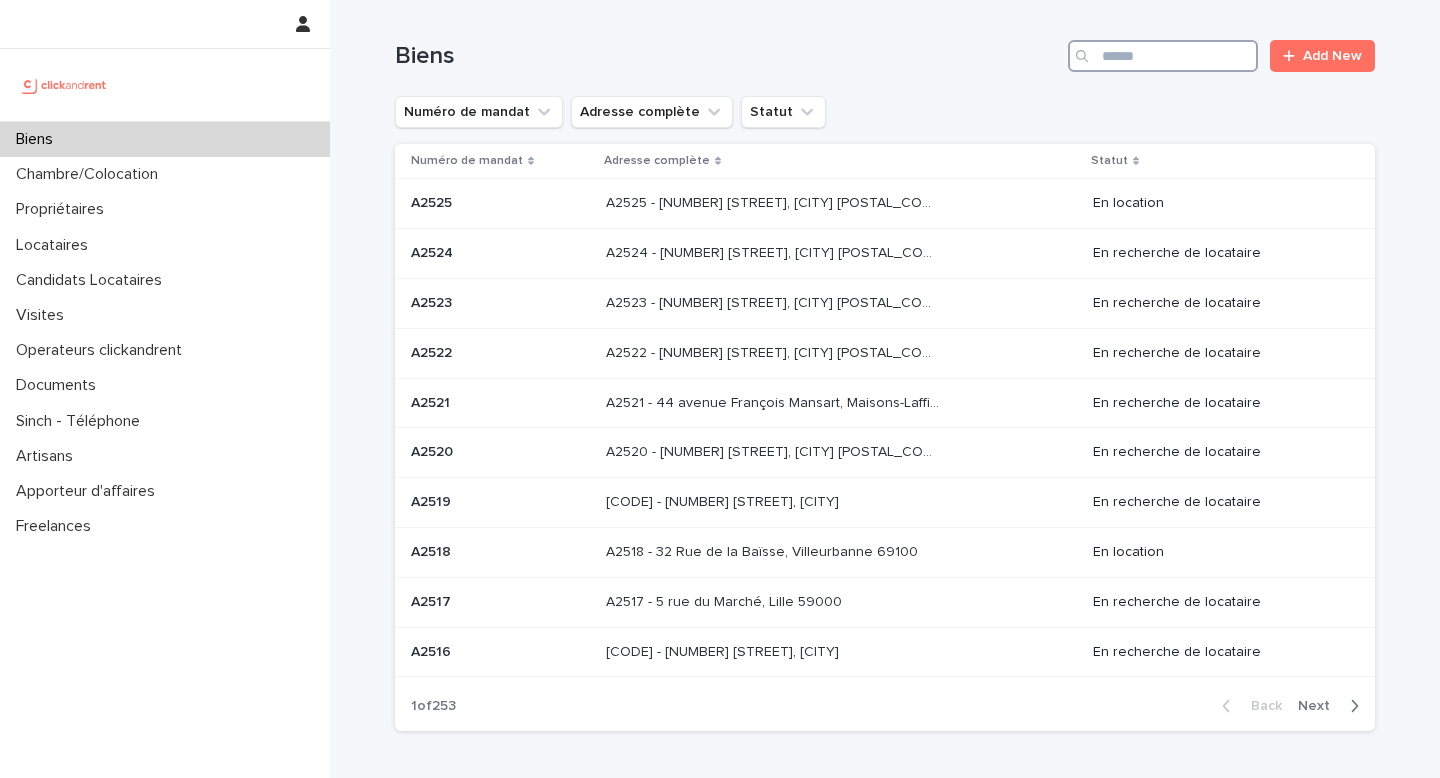 click at bounding box center (1163, 56) 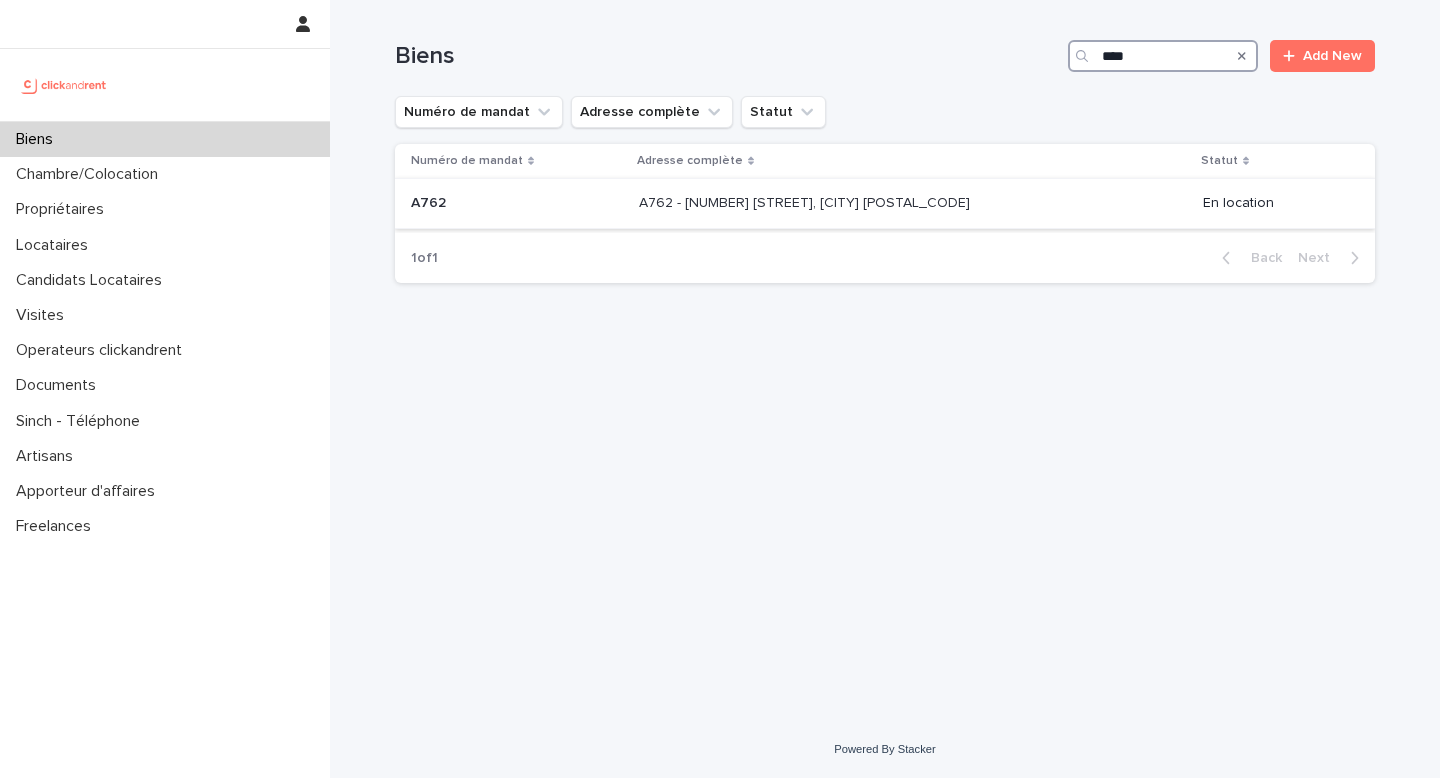 type on "****" 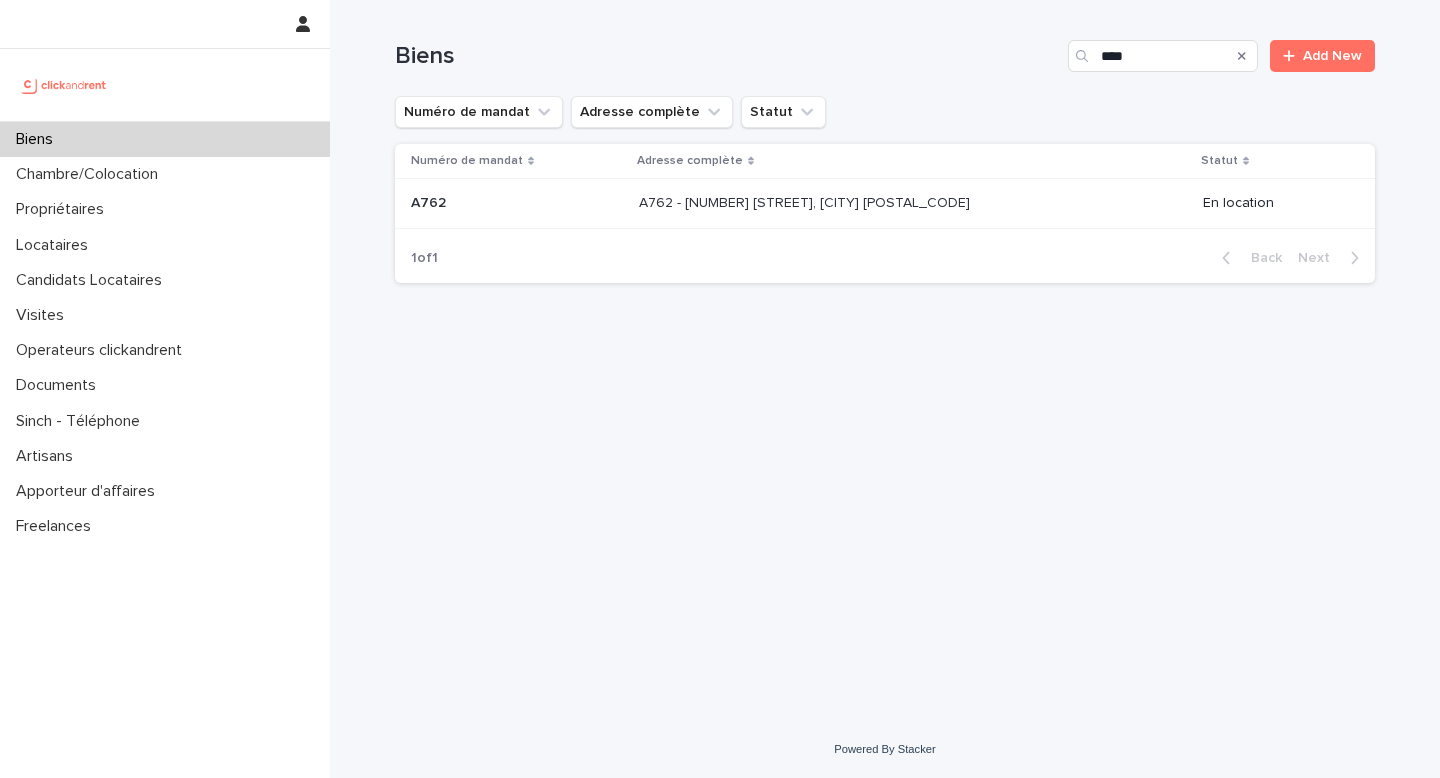 click on "A762 - [NUMBER] [STREET],  [CITY] [POSTAL_CODE] A762 - [NUMBER] [STREET],  [CITY] [POSTAL_CODE]" at bounding box center [913, 204] 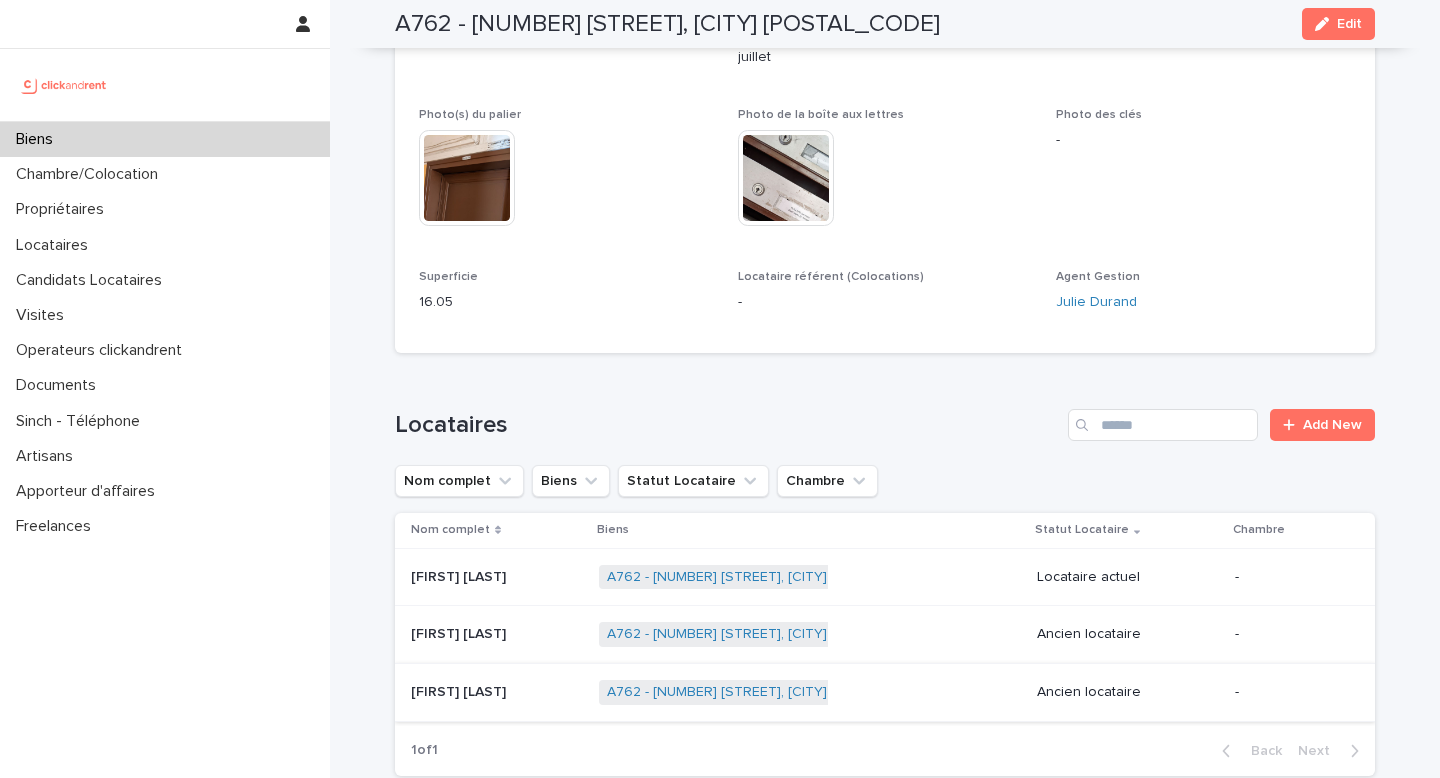 scroll, scrollTop: 494, scrollLeft: 0, axis: vertical 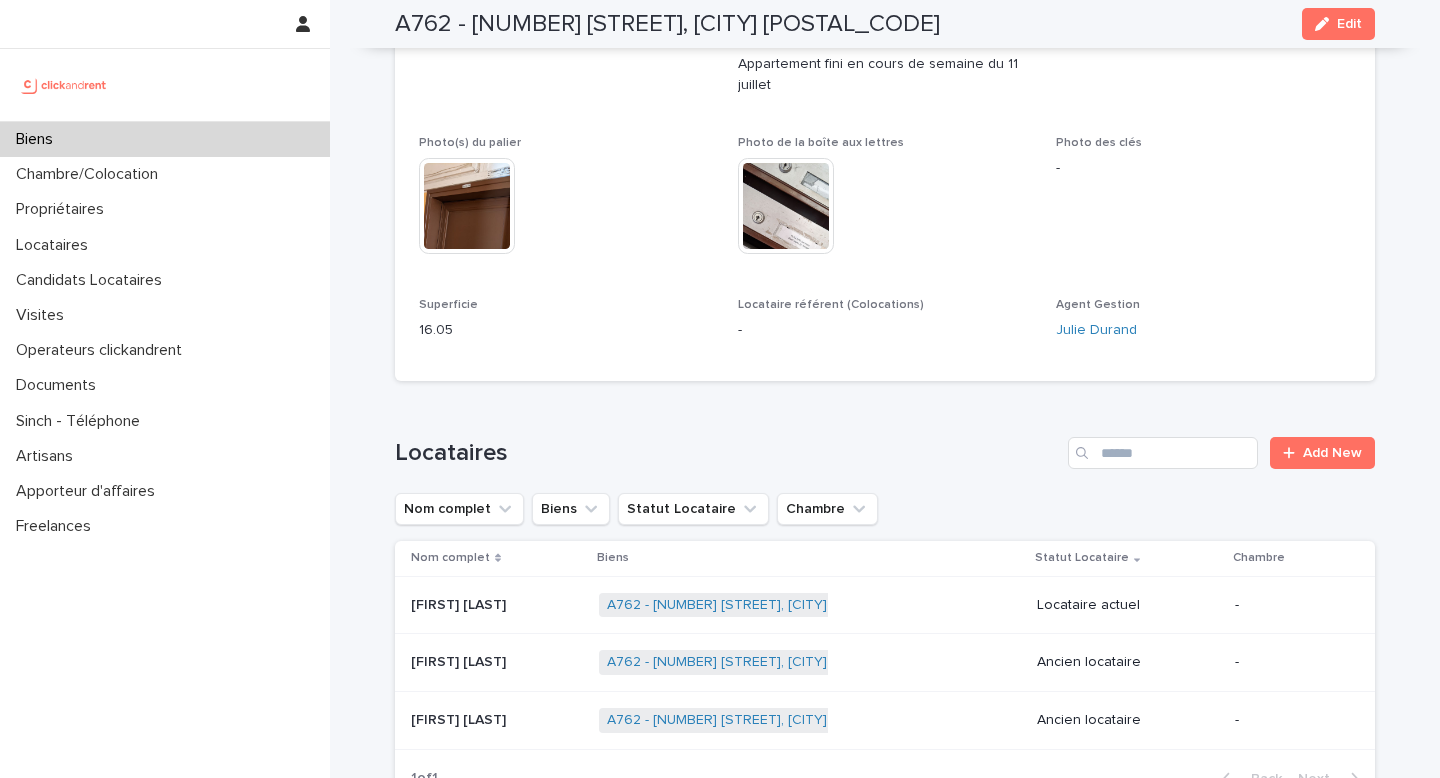click on "16.05" at bounding box center (566, 330) 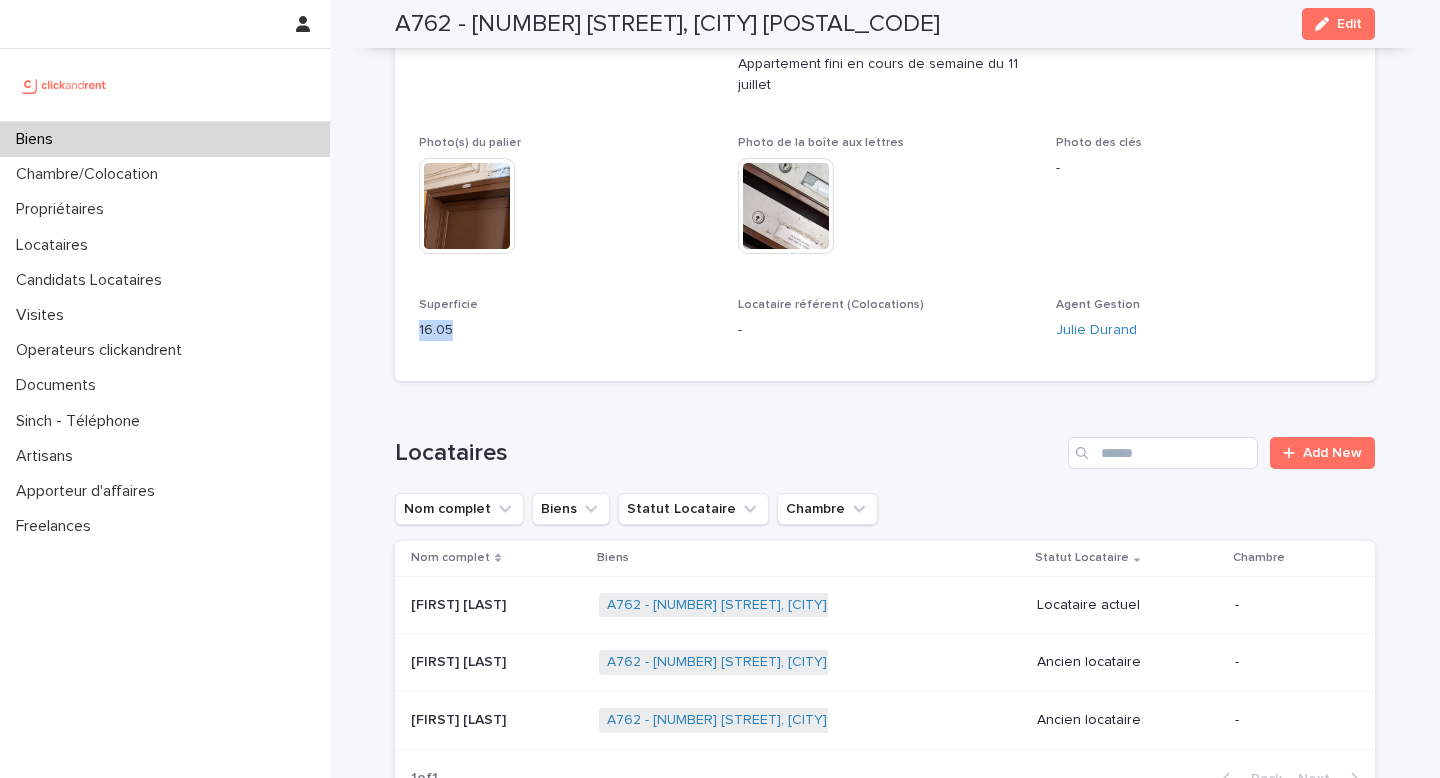 click on "16.05" at bounding box center [566, 330] 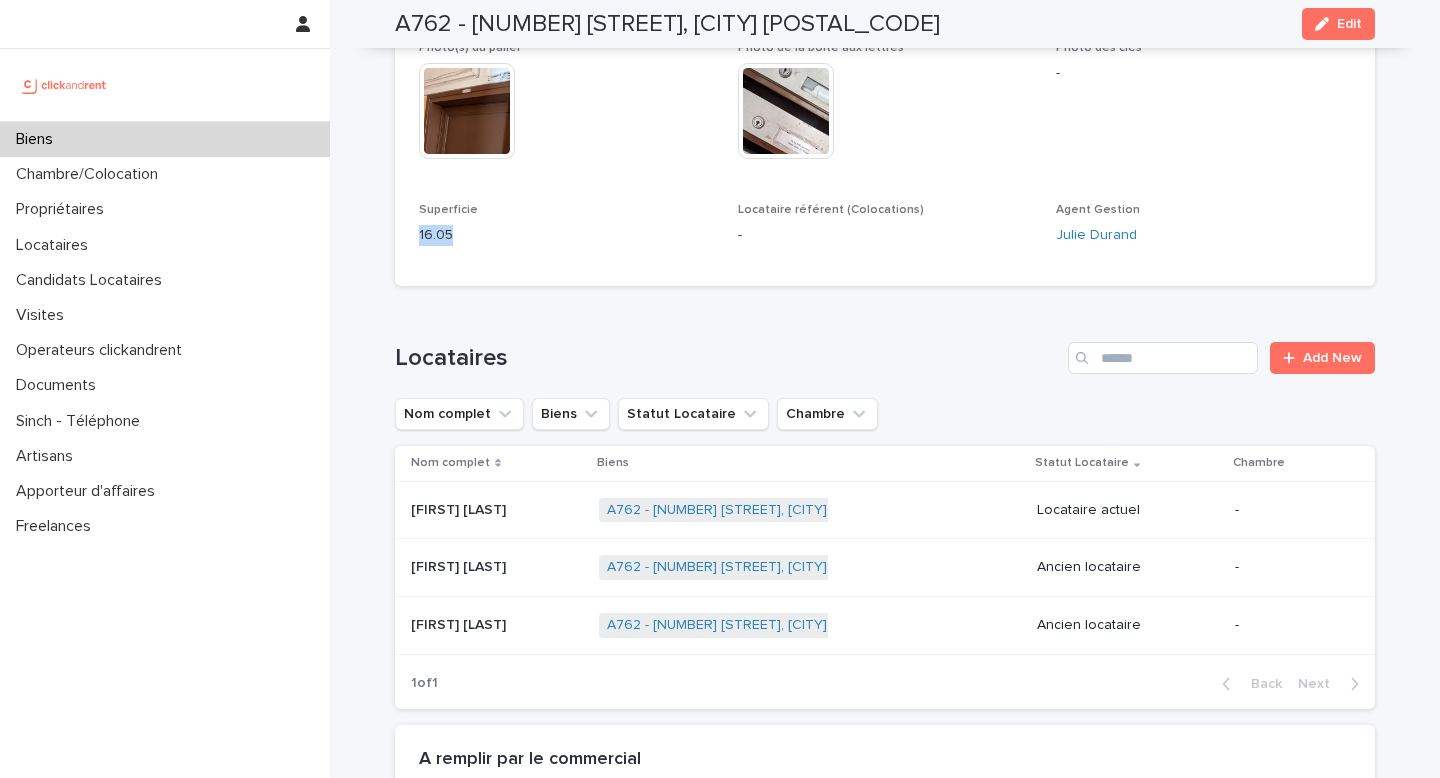 scroll, scrollTop: 614, scrollLeft: 0, axis: vertical 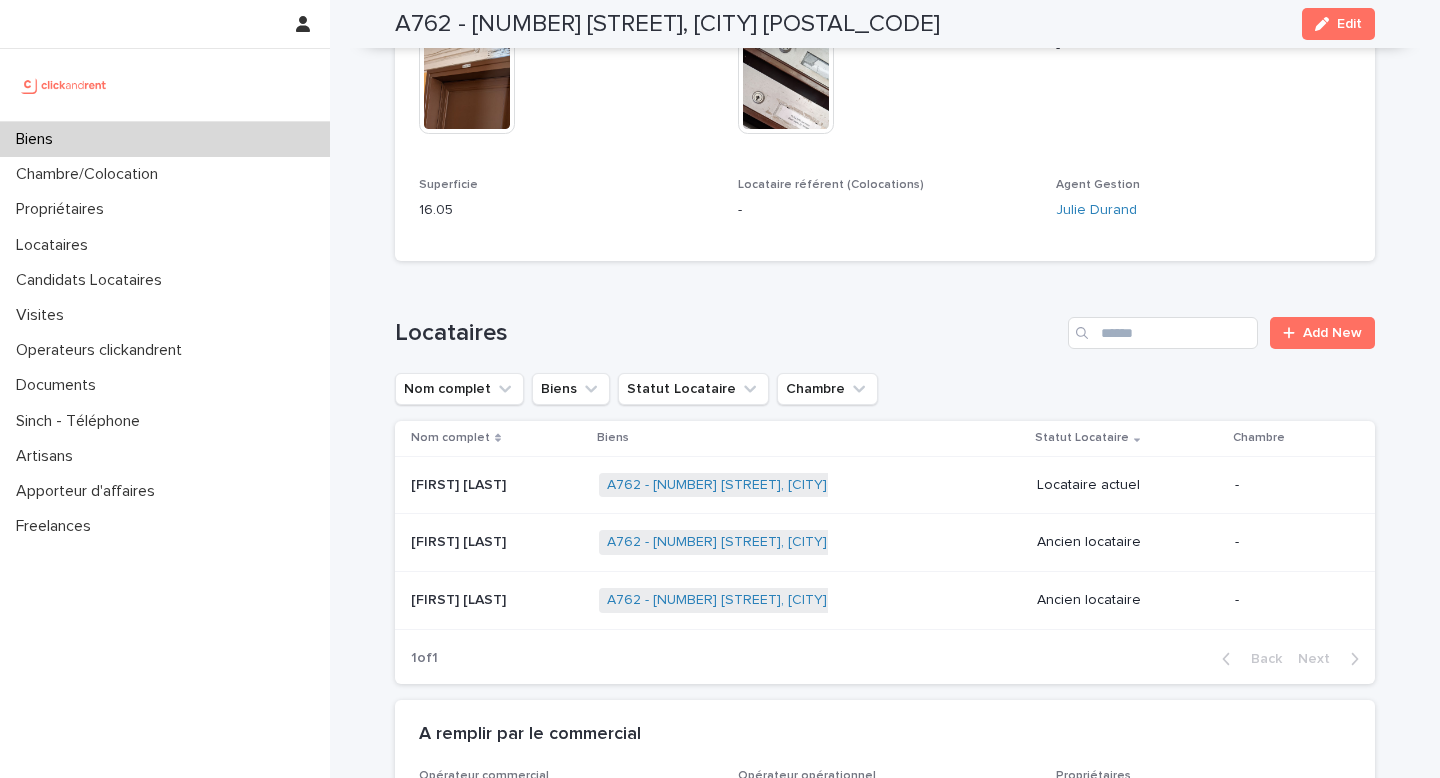 click on "[FIRST] [LAST]" at bounding box center (460, 483) 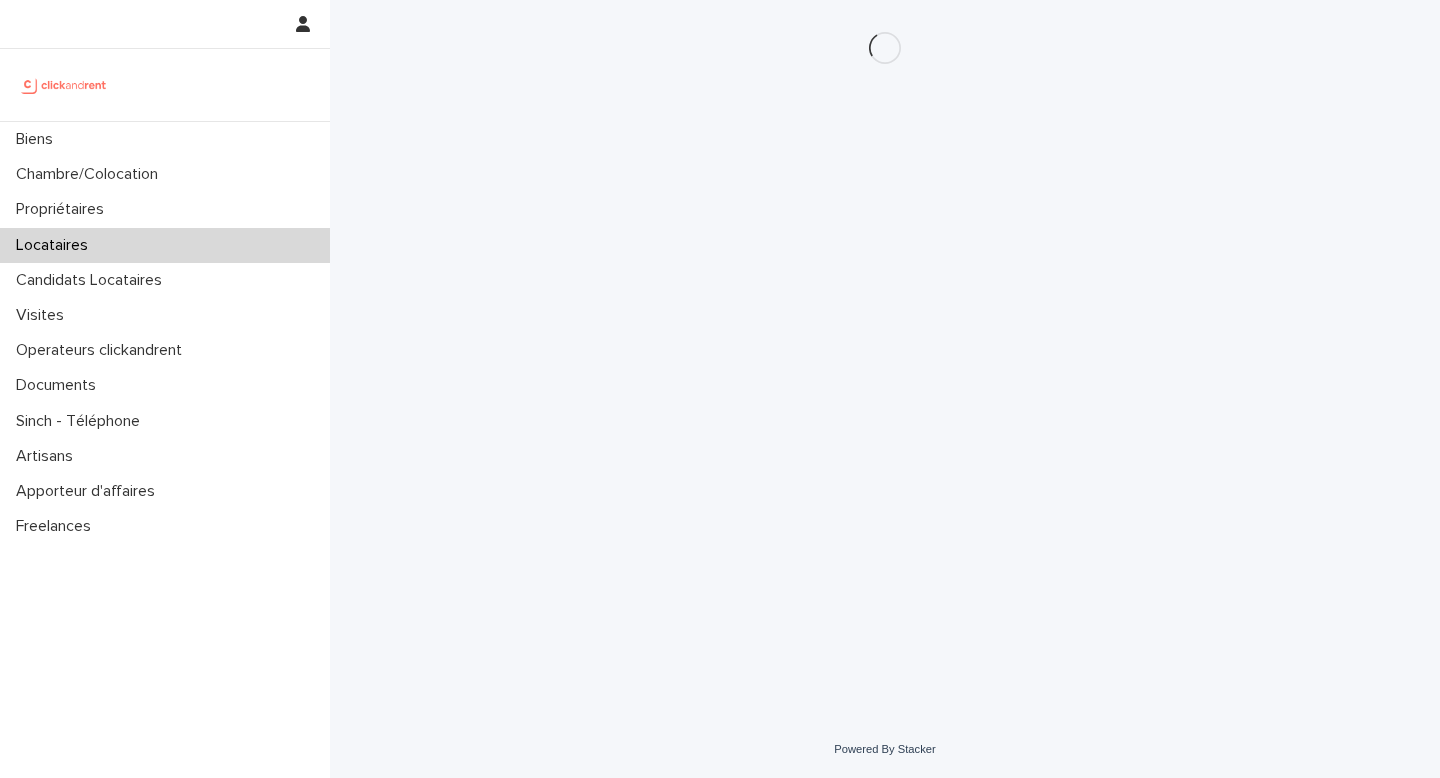 scroll, scrollTop: 0, scrollLeft: 0, axis: both 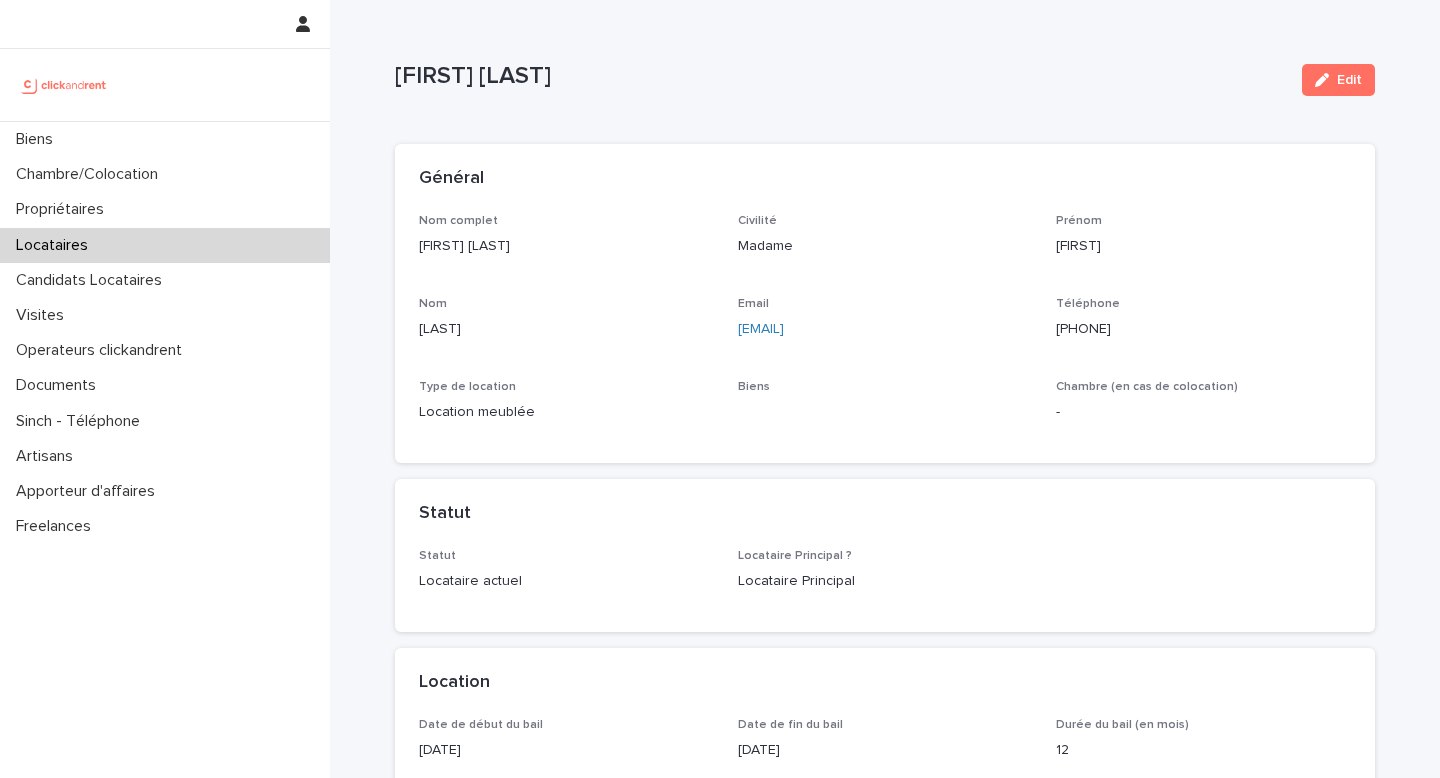 click on "[PHONE]" at bounding box center (1203, 329) 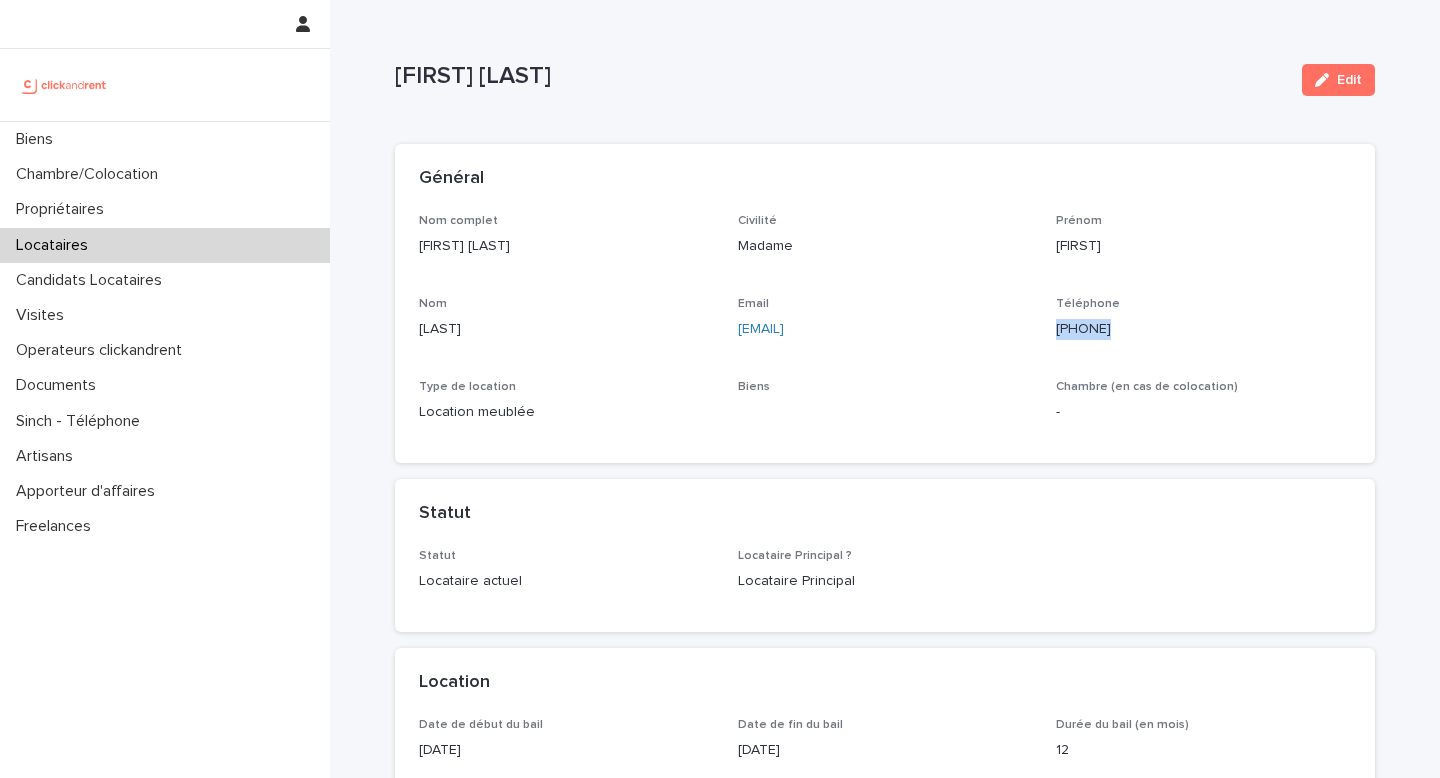 click on "[PHONE]" at bounding box center (1203, 329) 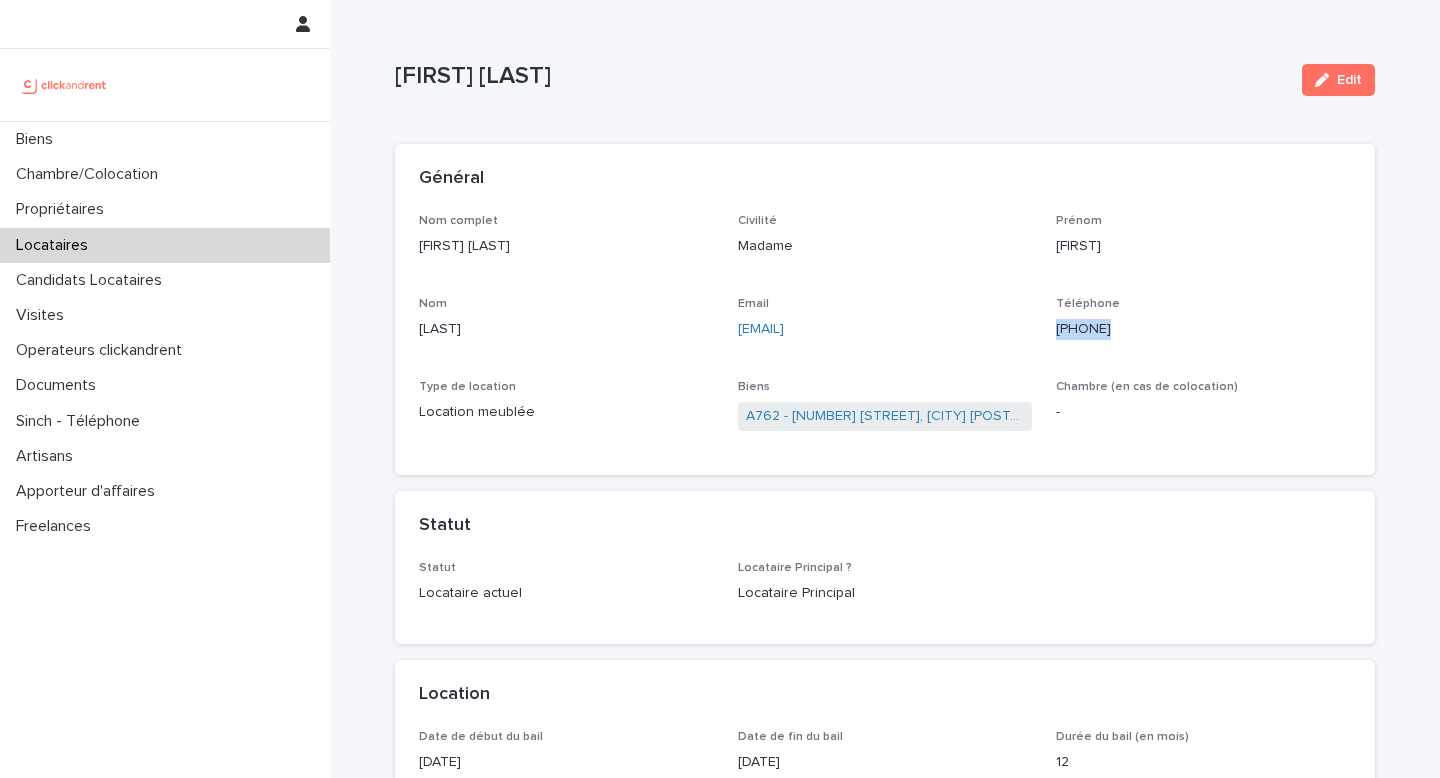 copy on "[PHONE]" 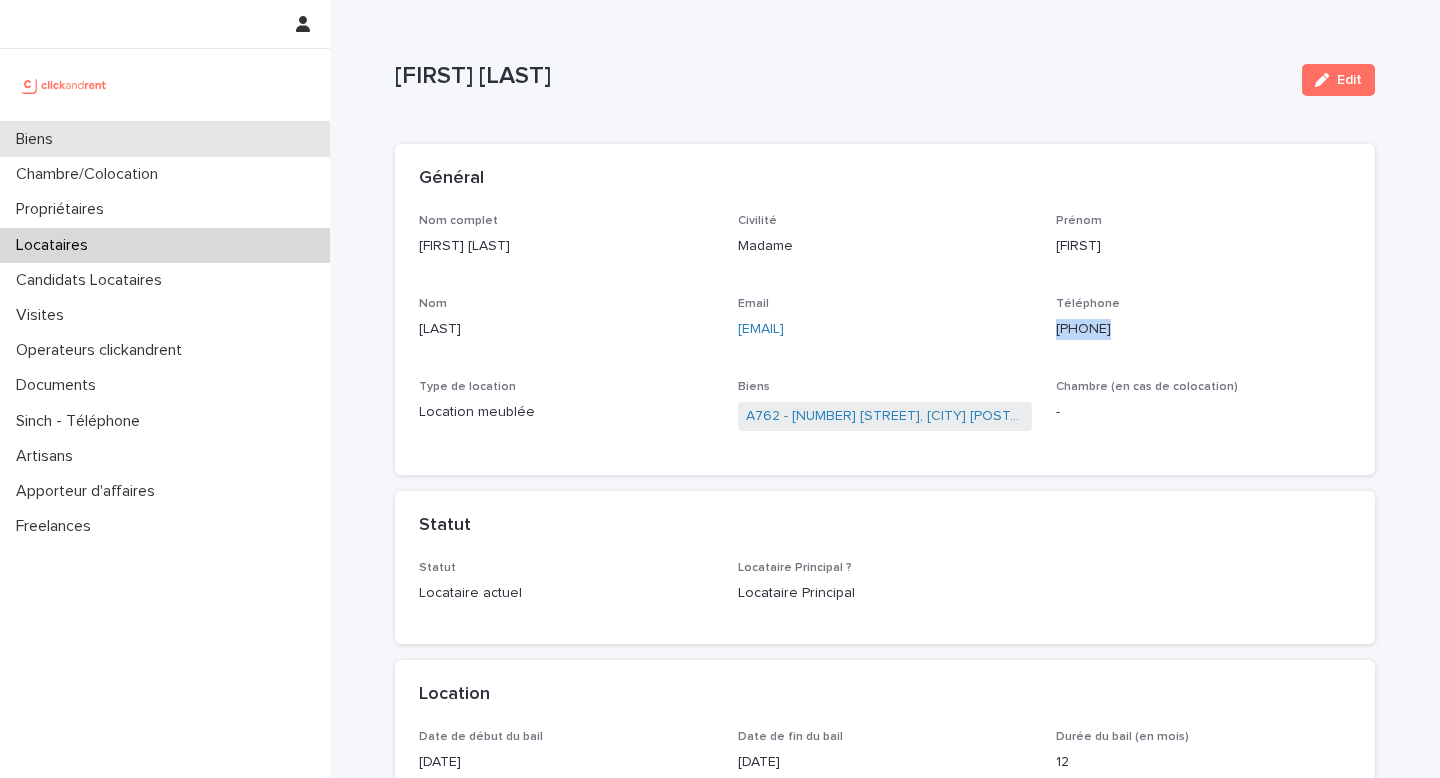 click on "Biens" at bounding box center (165, 139) 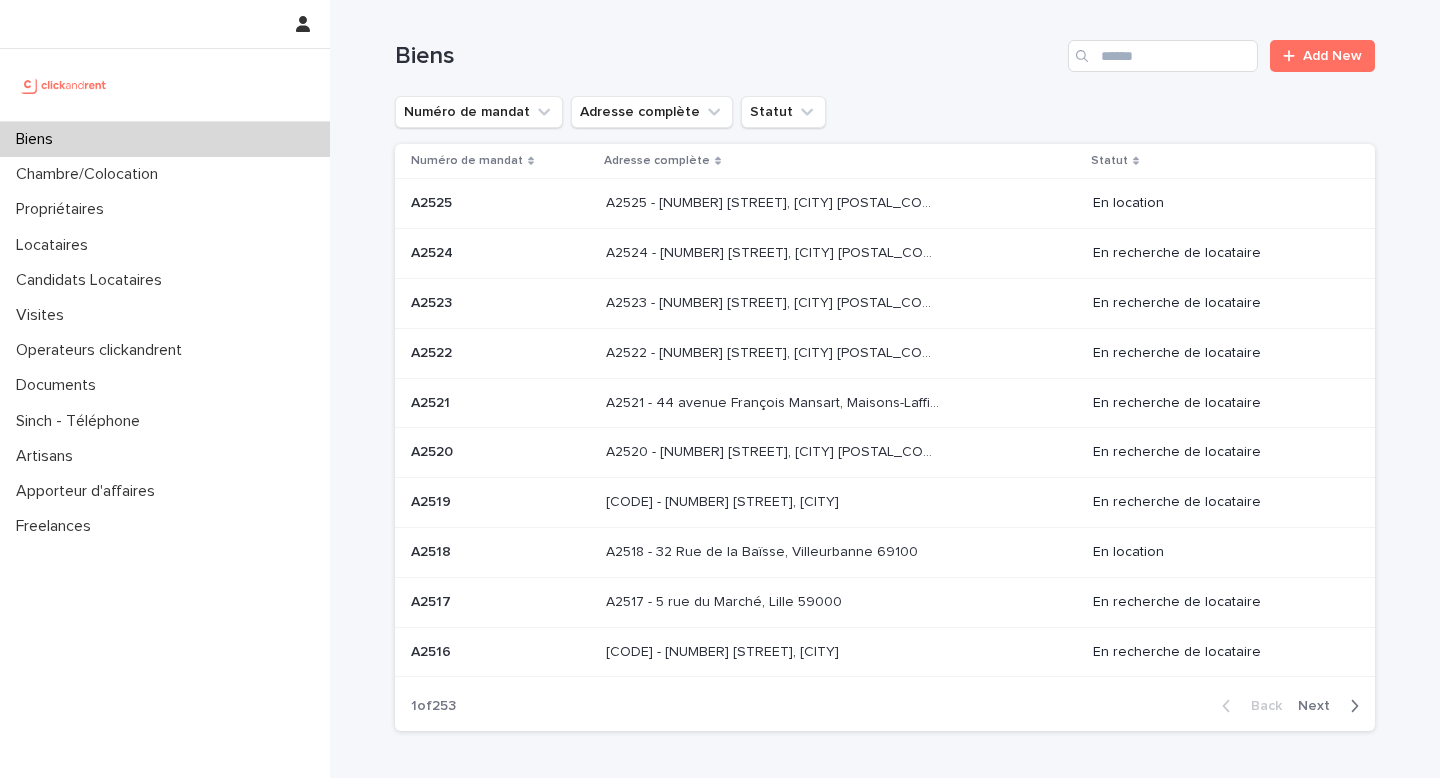 click on "Biens Add New" at bounding box center (885, 48) 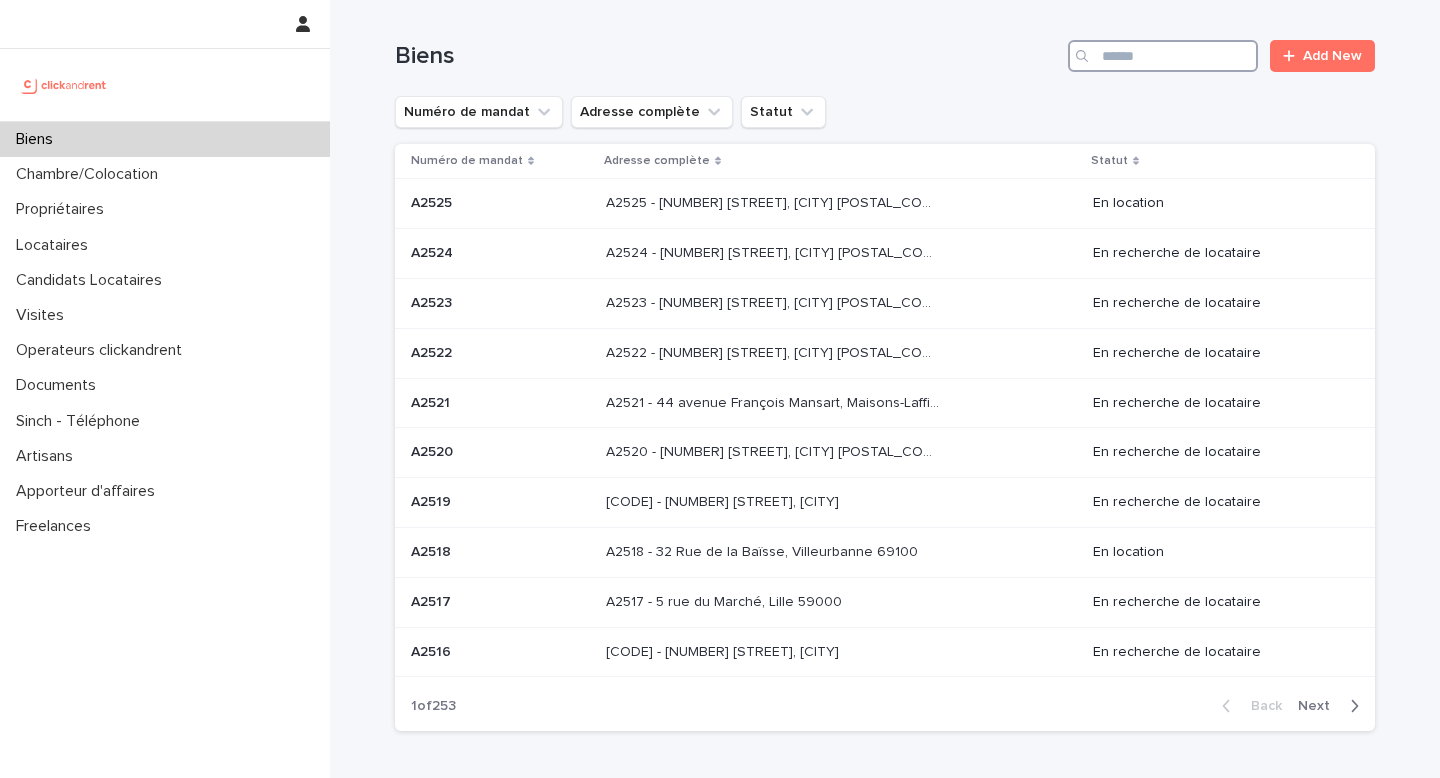 click at bounding box center (1163, 56) 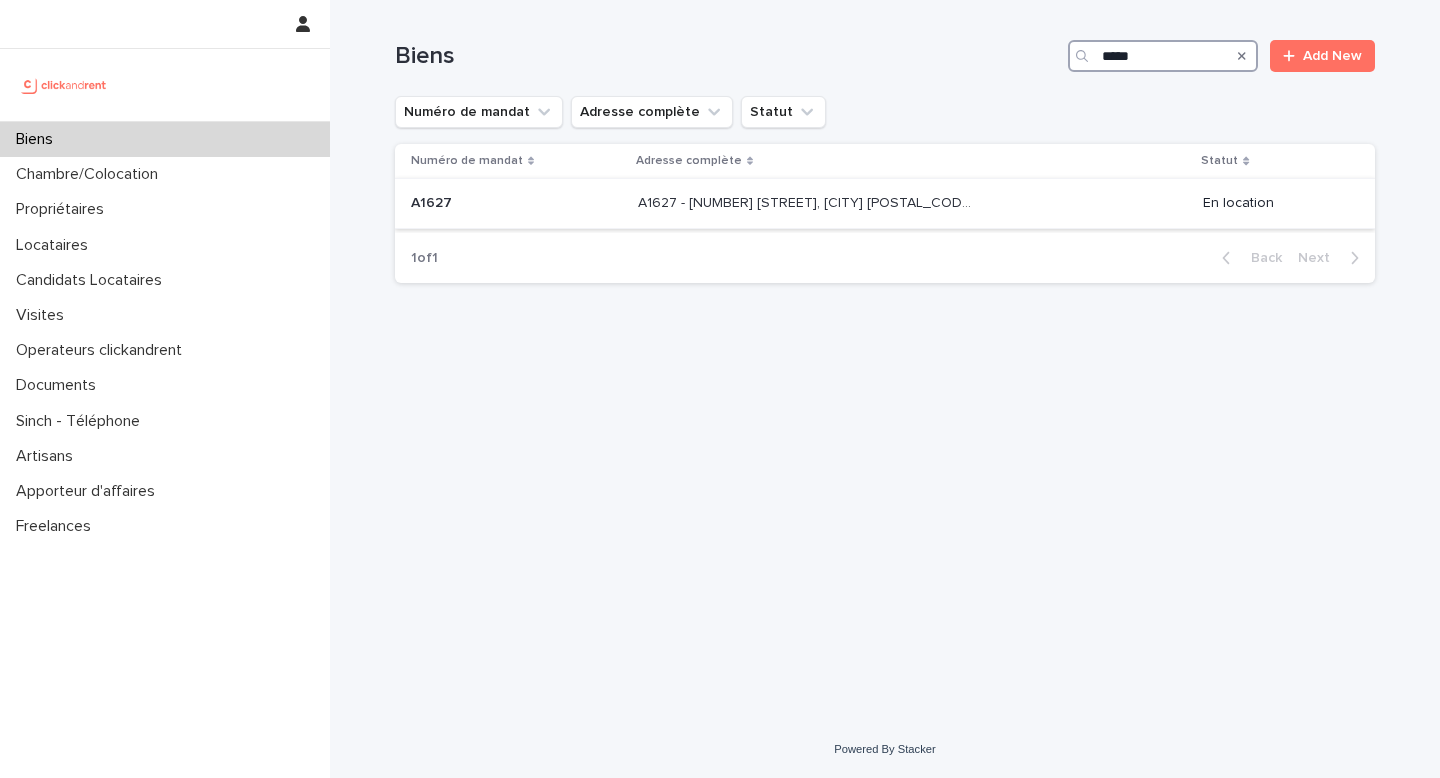 type on "*****" 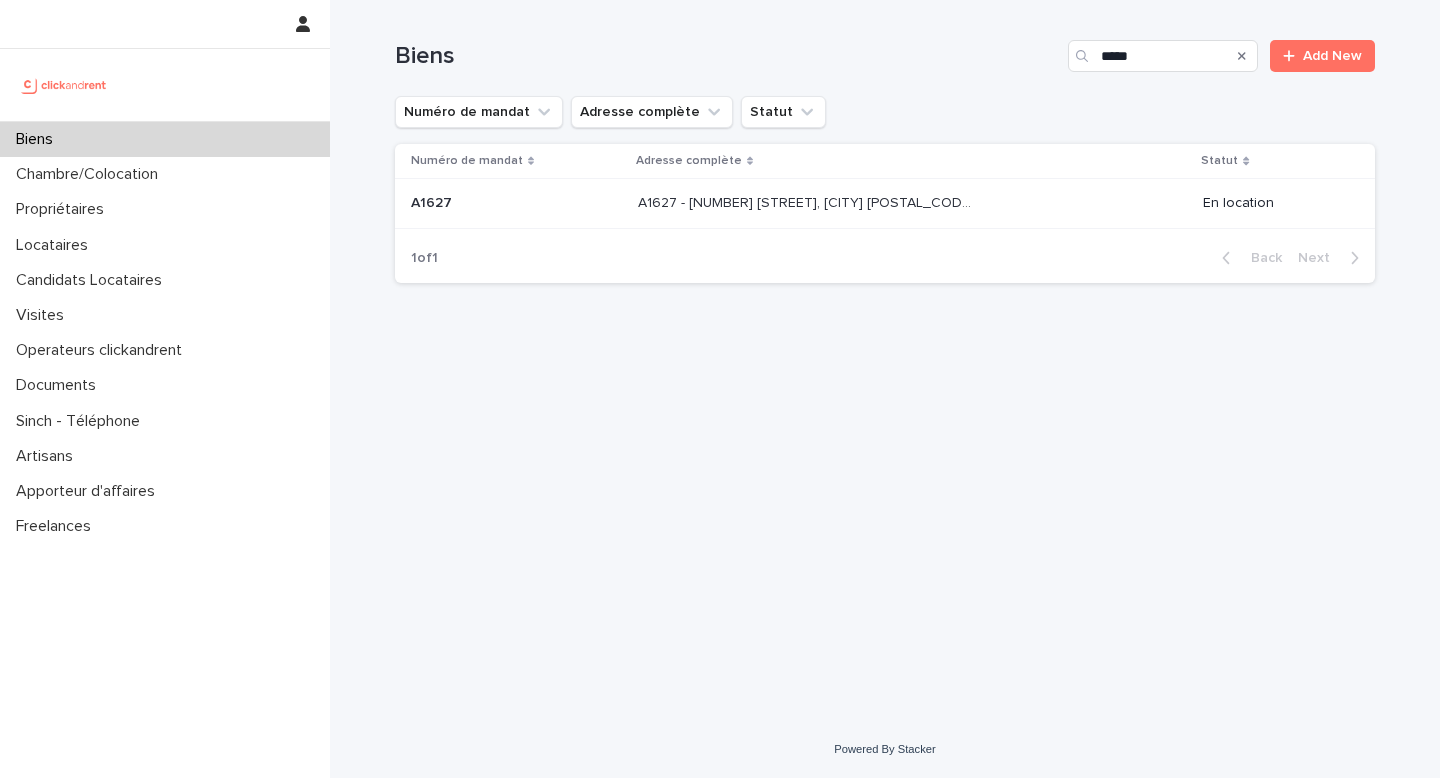 click on "A1627 - [NUMBER] [STREET],  [CITY] [POSTAL_CODE] A1627 - [NUMBER] [STREET],  [CITY] [POSTAL_CODE]" at bounding box center (912, 204) 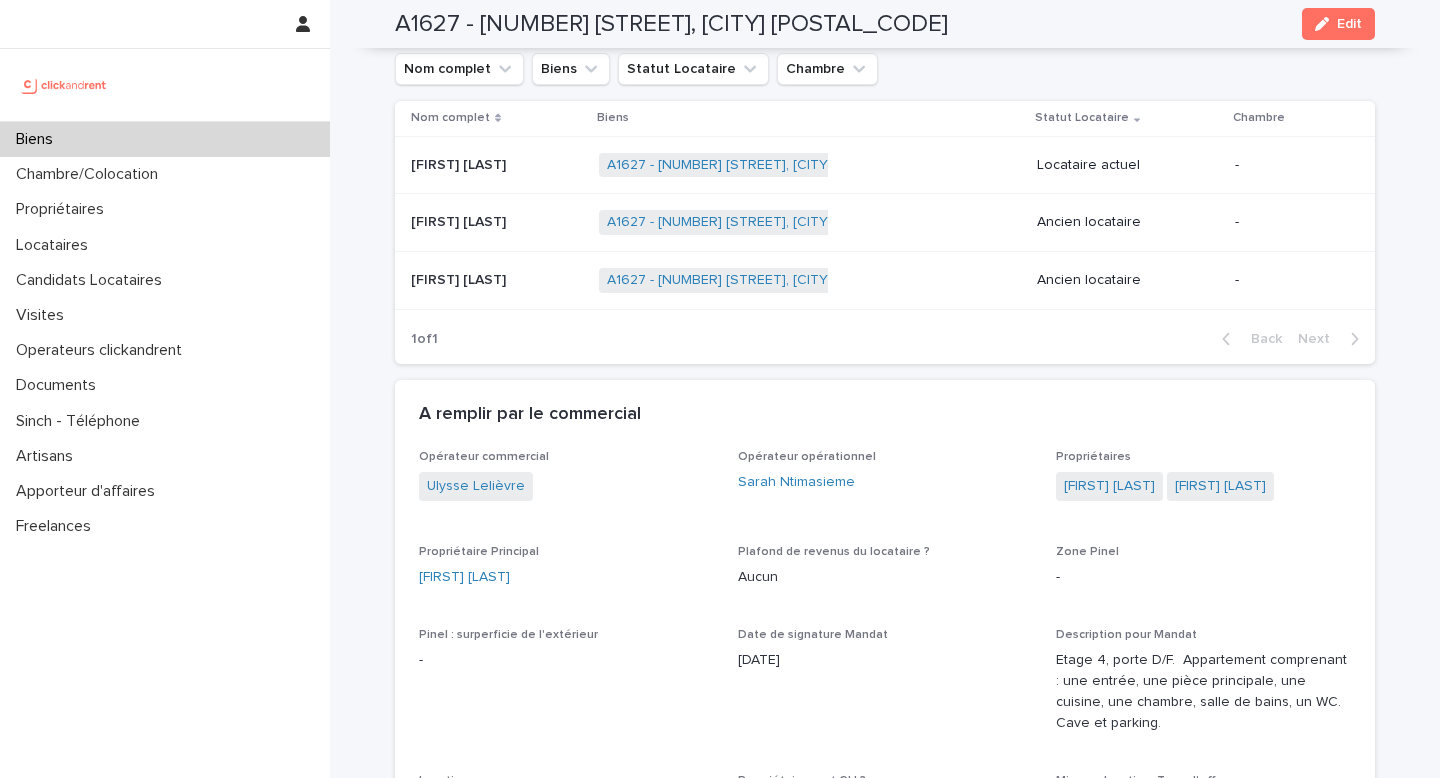 scroll, scrollTop: 922, scrollLeft: 0, axis: vertical 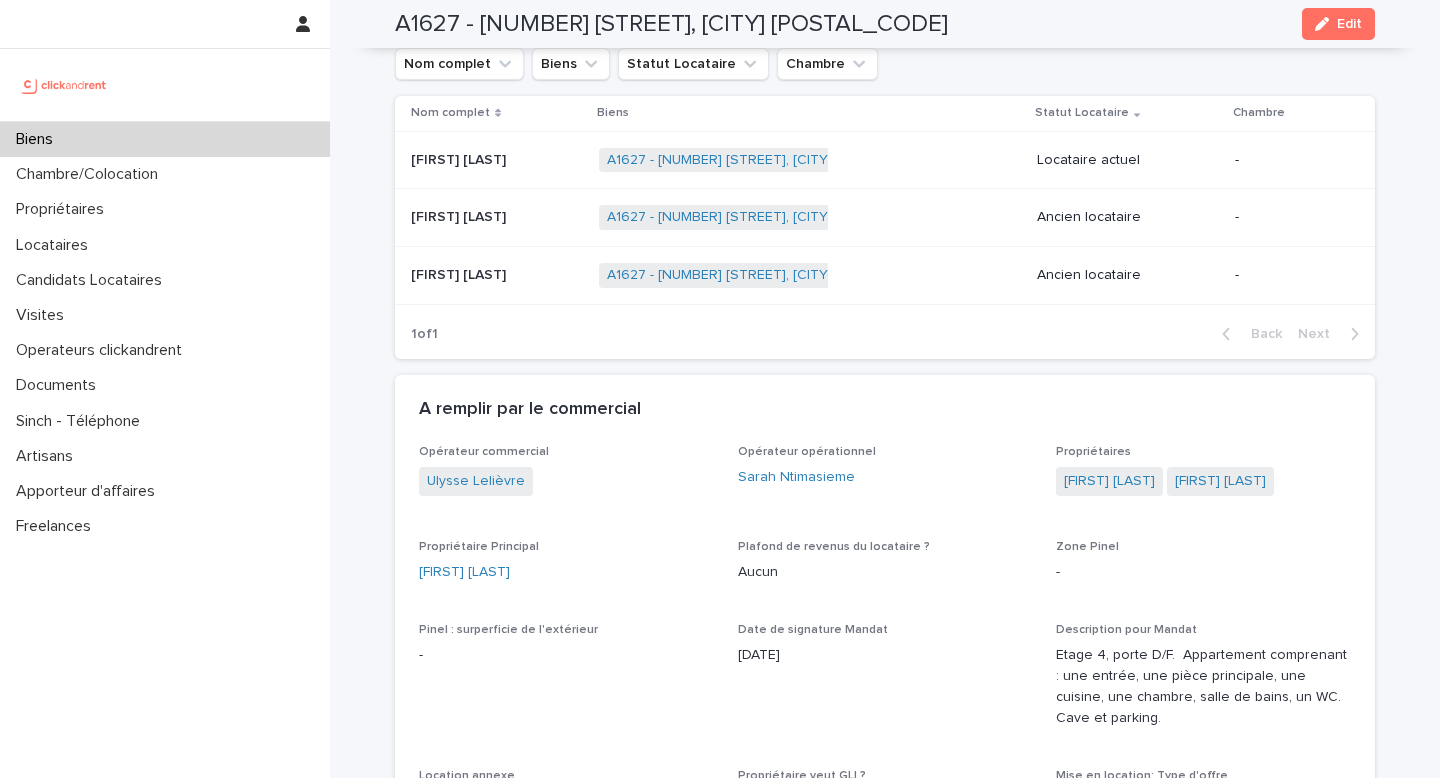 click on "[FIRST] [LAST]" at bounding box center [460, 158] 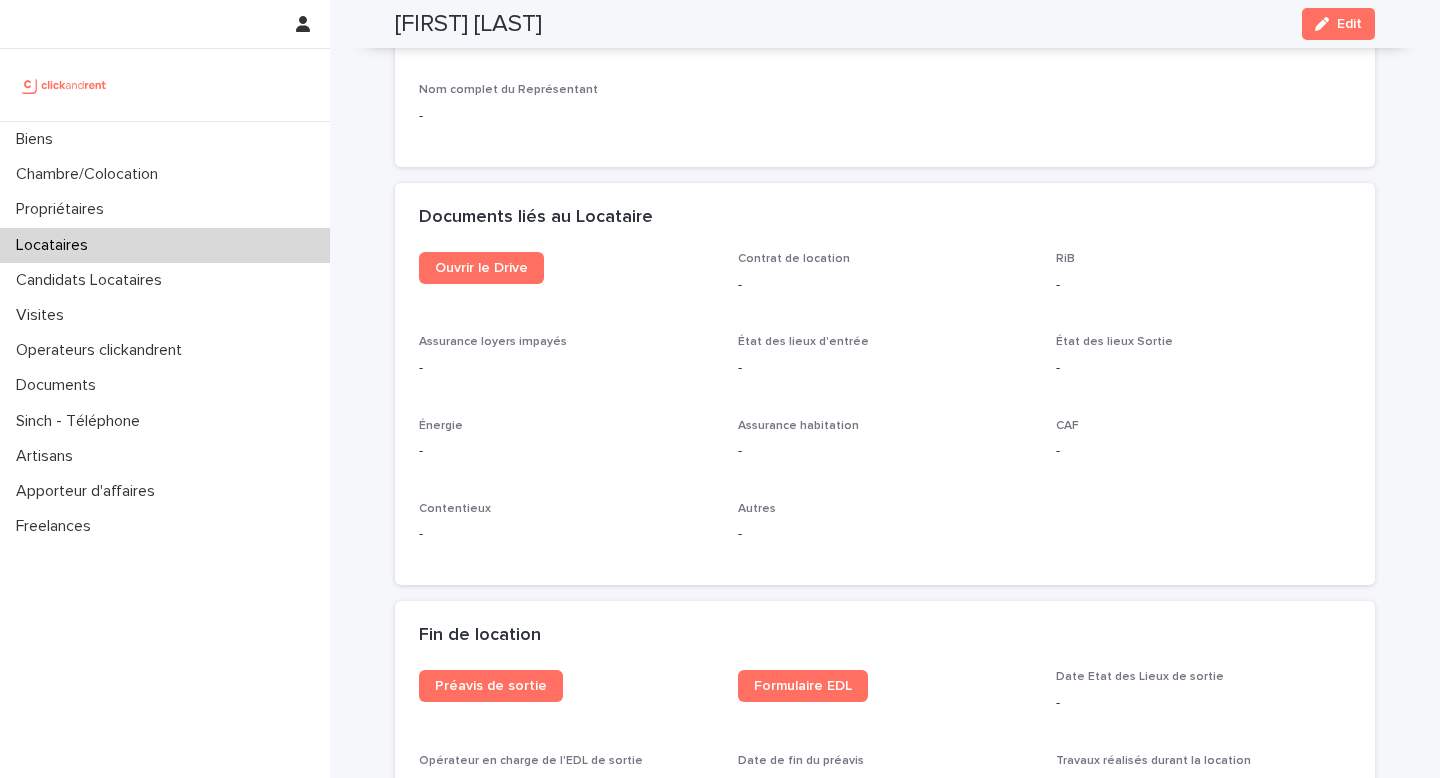 scroll, scrollTop: 2016, scrollLeft: 0, axis: vertical 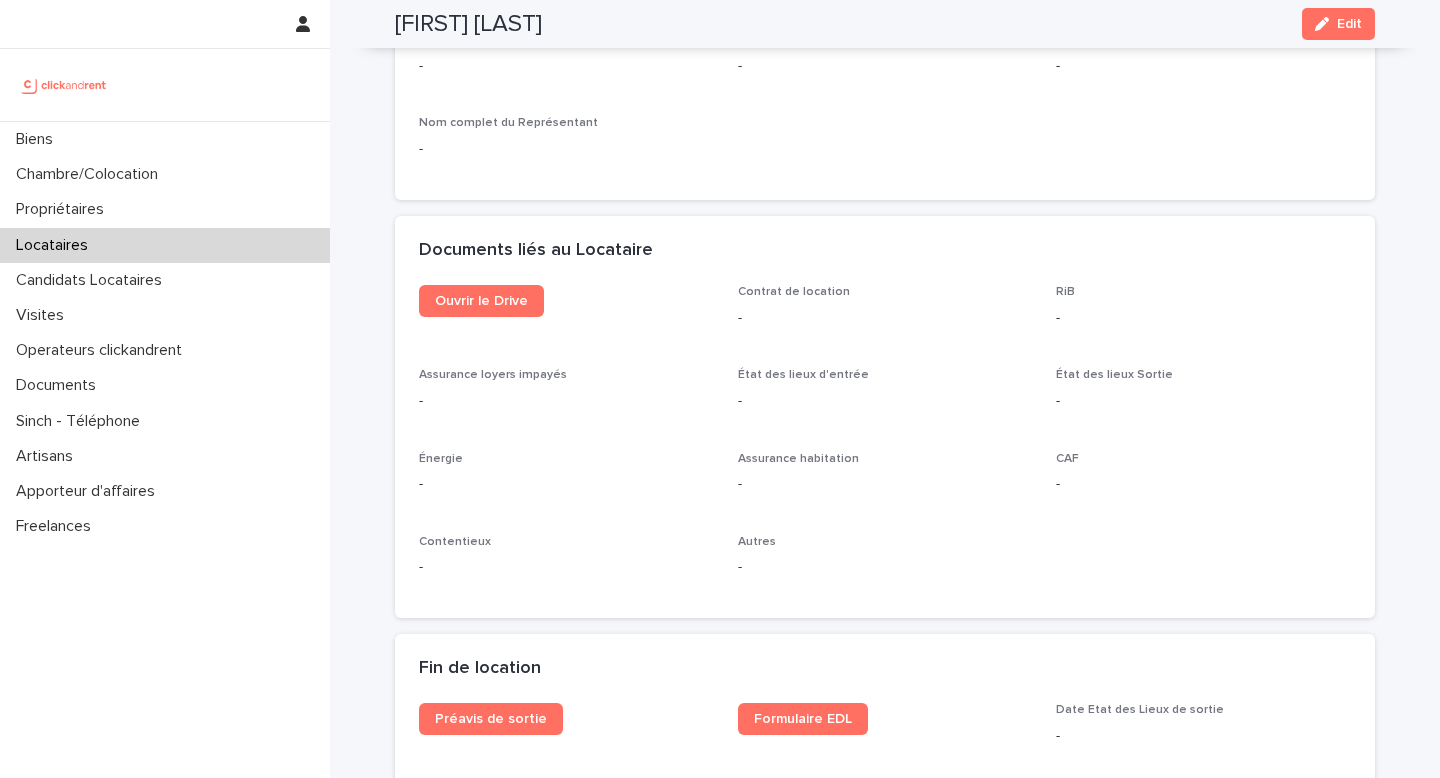 click on "Documents liés au Locataire" at bounding box center [885, 251] 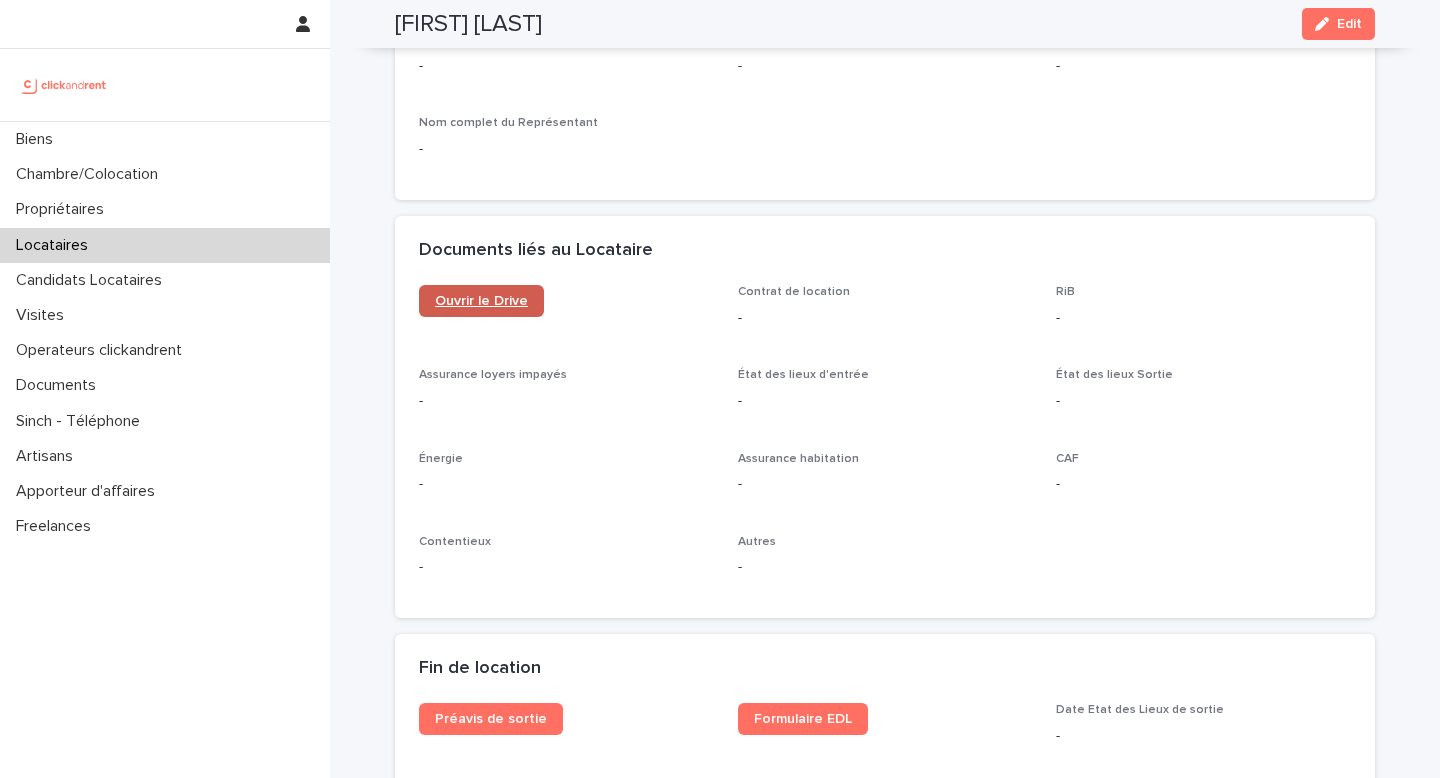 click on "Ouvrir le Drive" at bounding box center (481, 301) 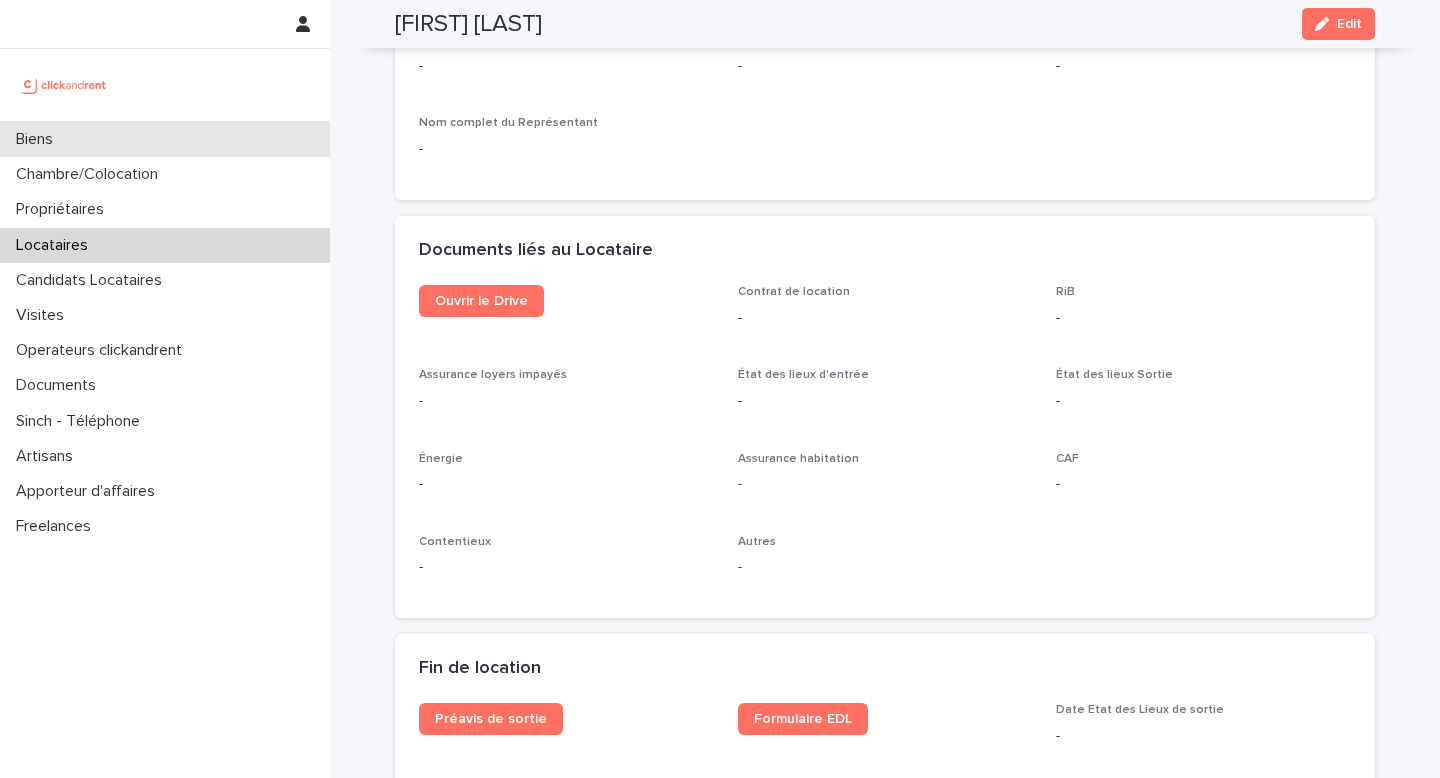 click on "Biens" at bounding box center [165, 139] 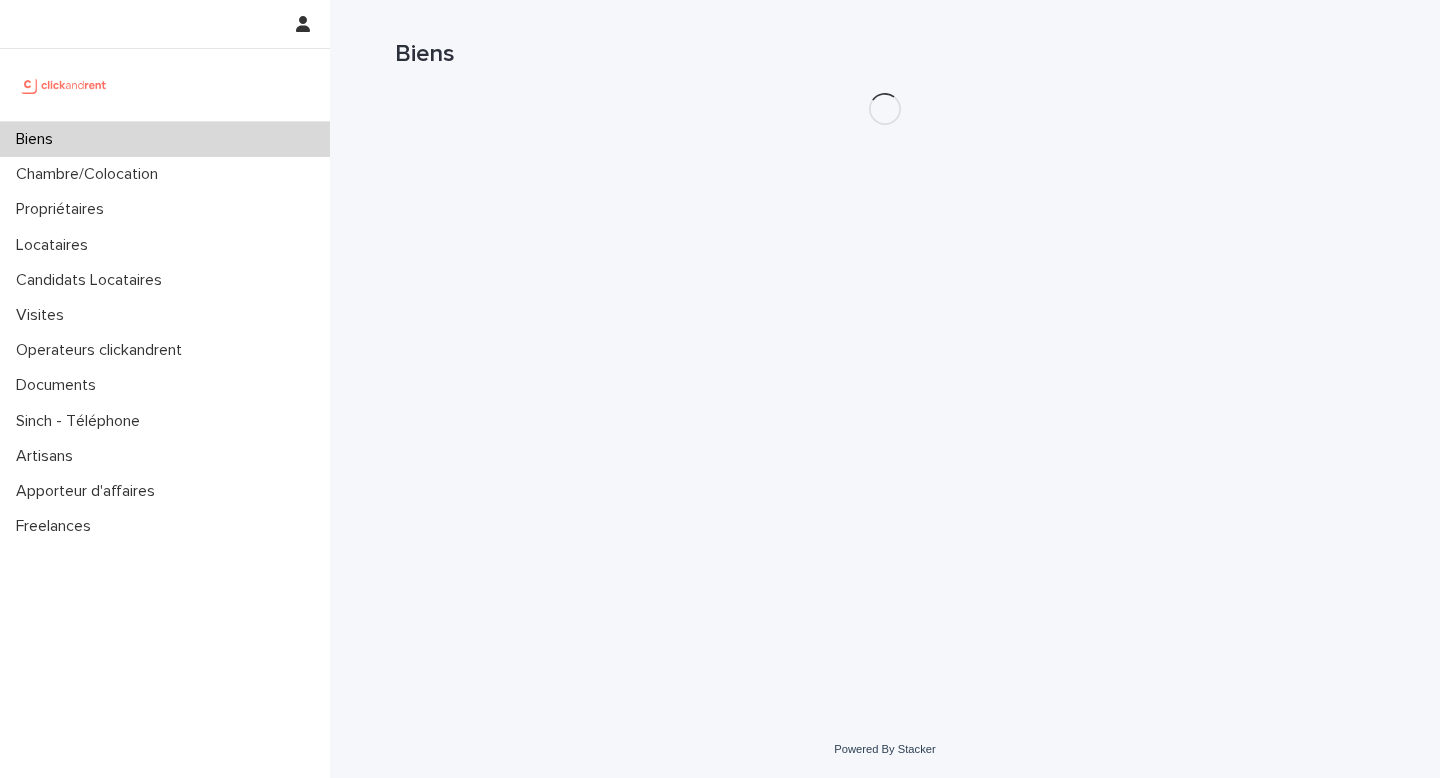 scroll, scrollTop: 0, scrollLeft: 0, axis: both 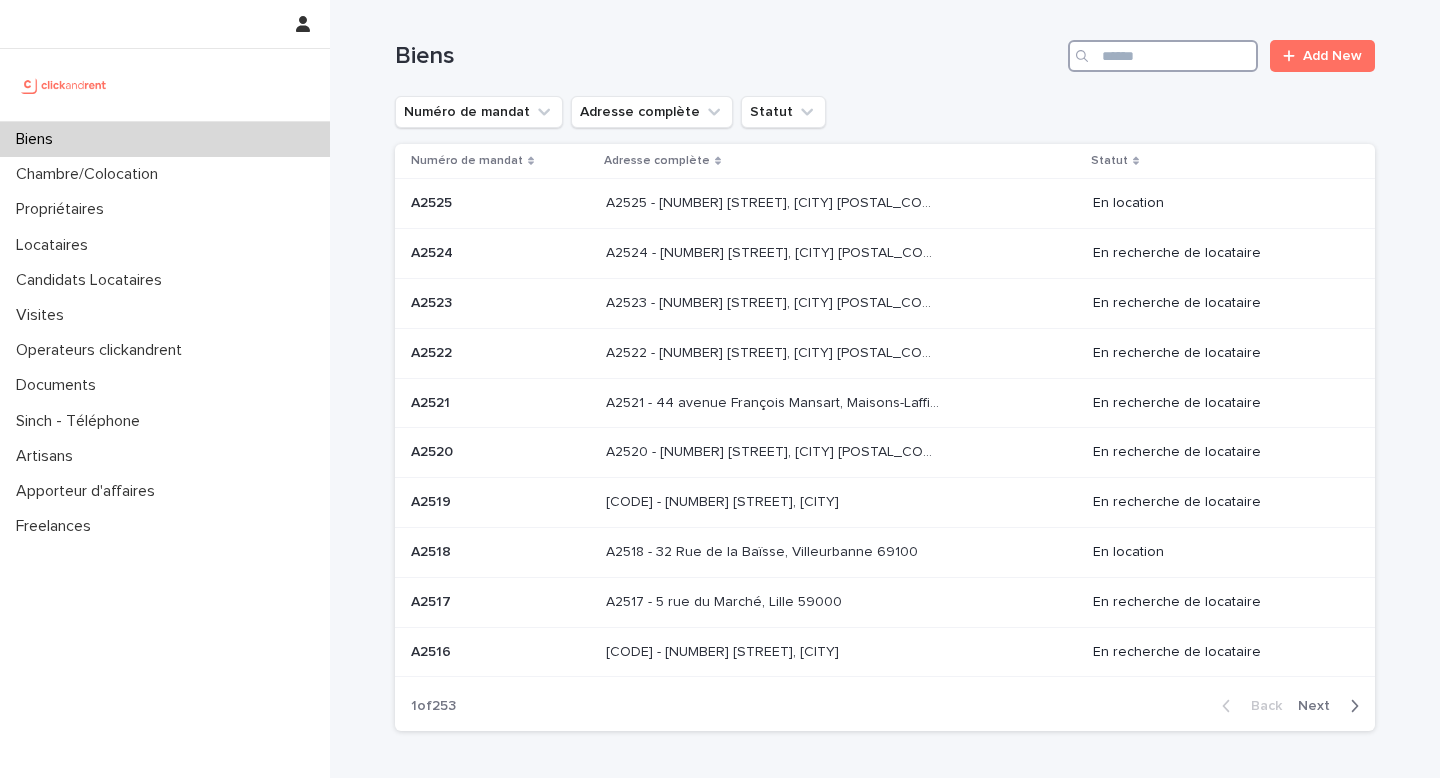 click at bounding box center (1163, 56) 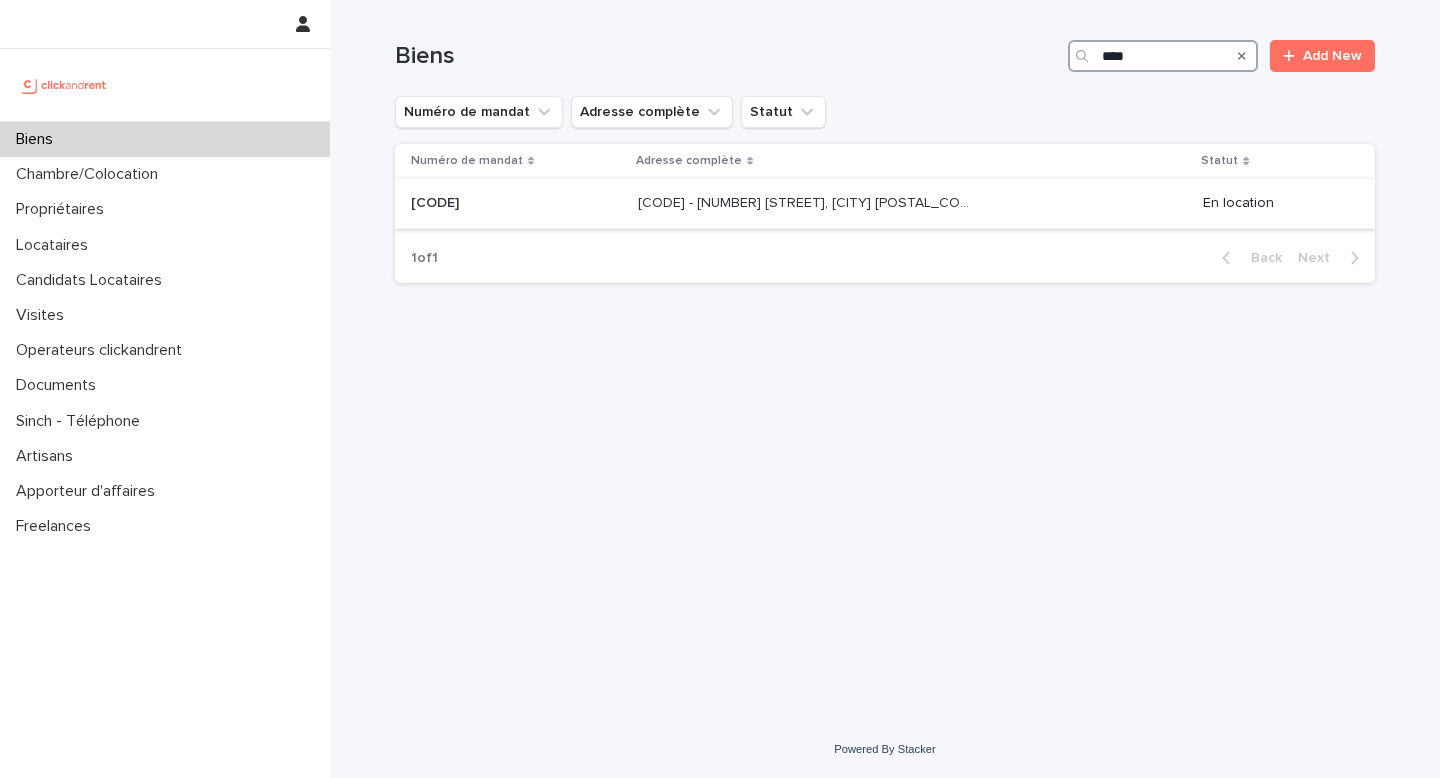 type on "****" 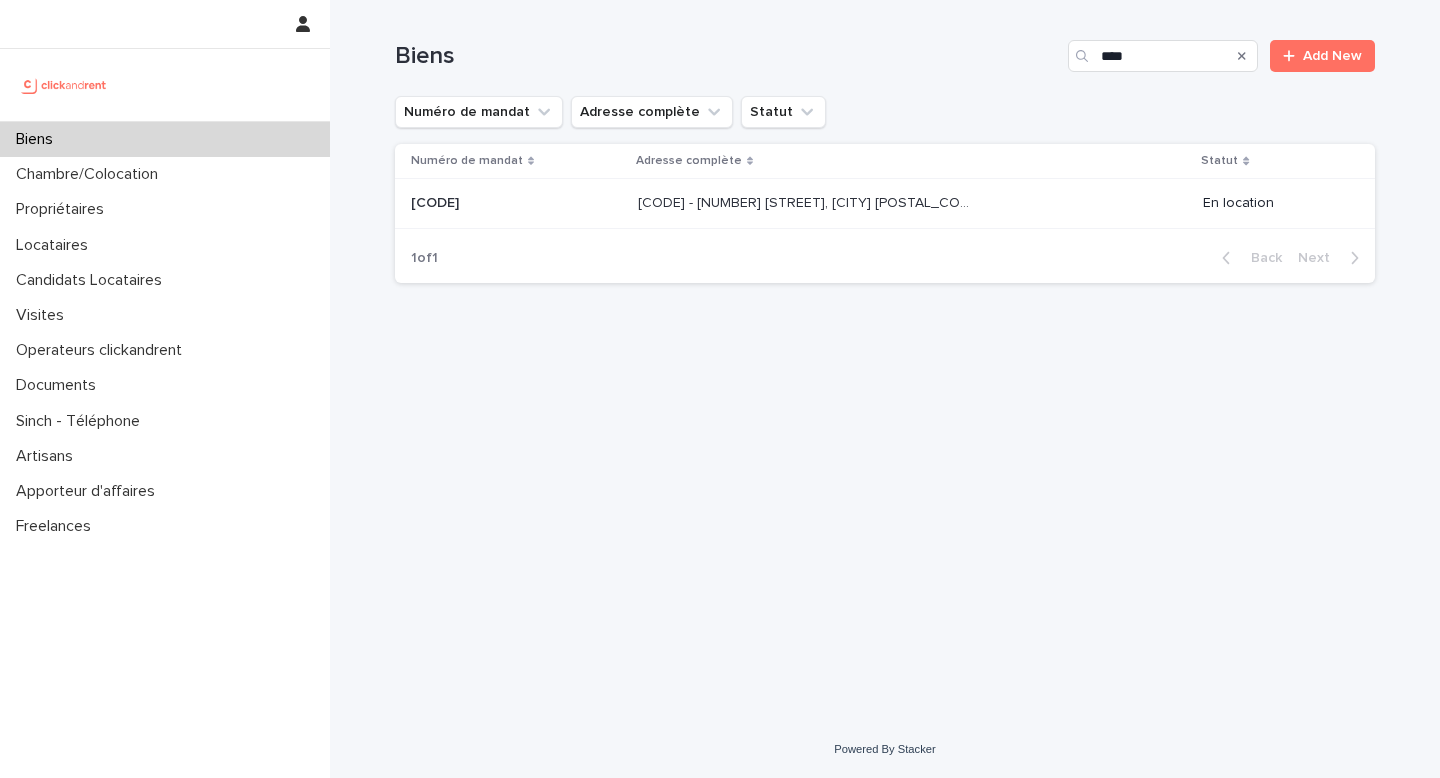 click on "A799 - [NUMBER] [STREET],  [CITY] [POSTAL_CODE] A799 - [NUMBER] [STREET],  [CITY] [POSTAL_CODE]" at bounding box center [912, 204] 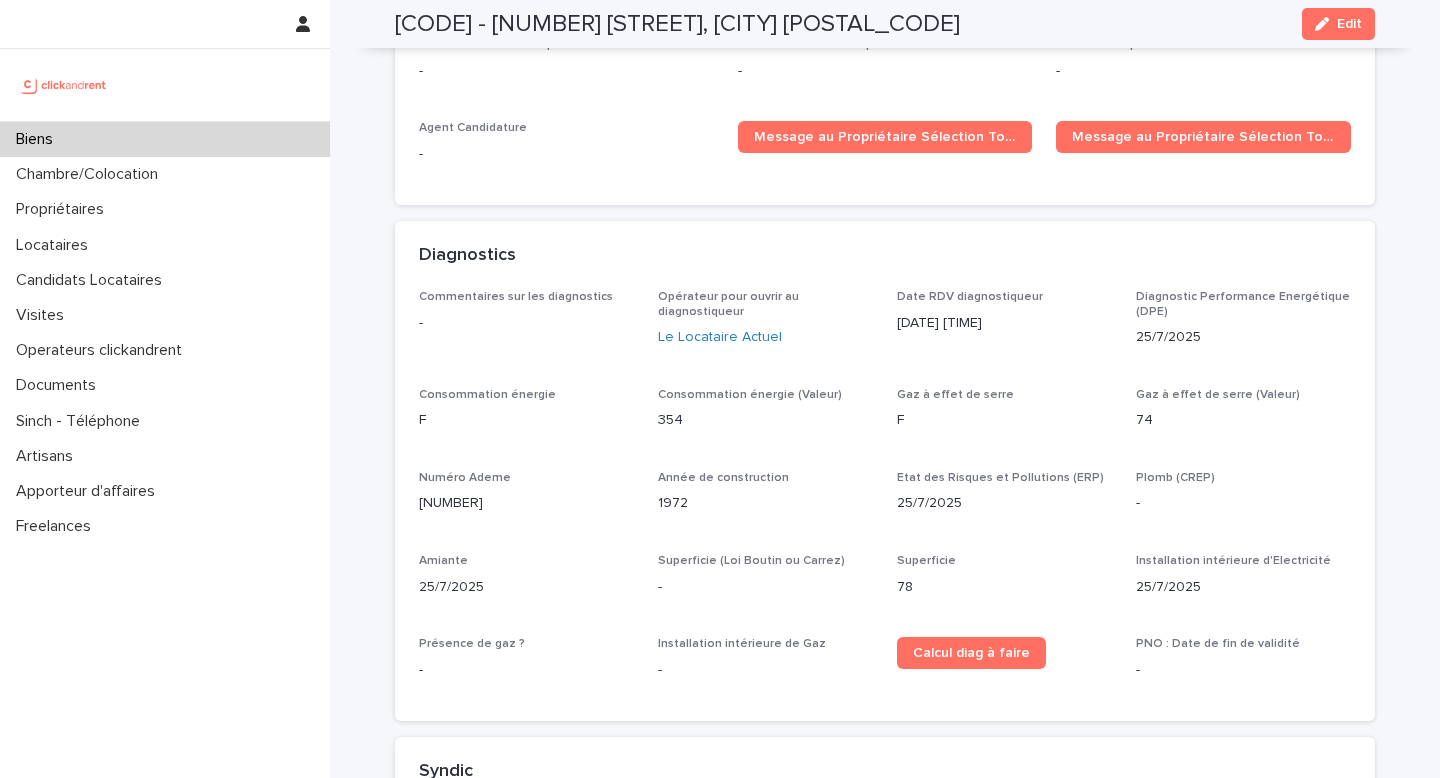 scroll, scrollTop: 6245, scrollLeft: 0, axis: vertical 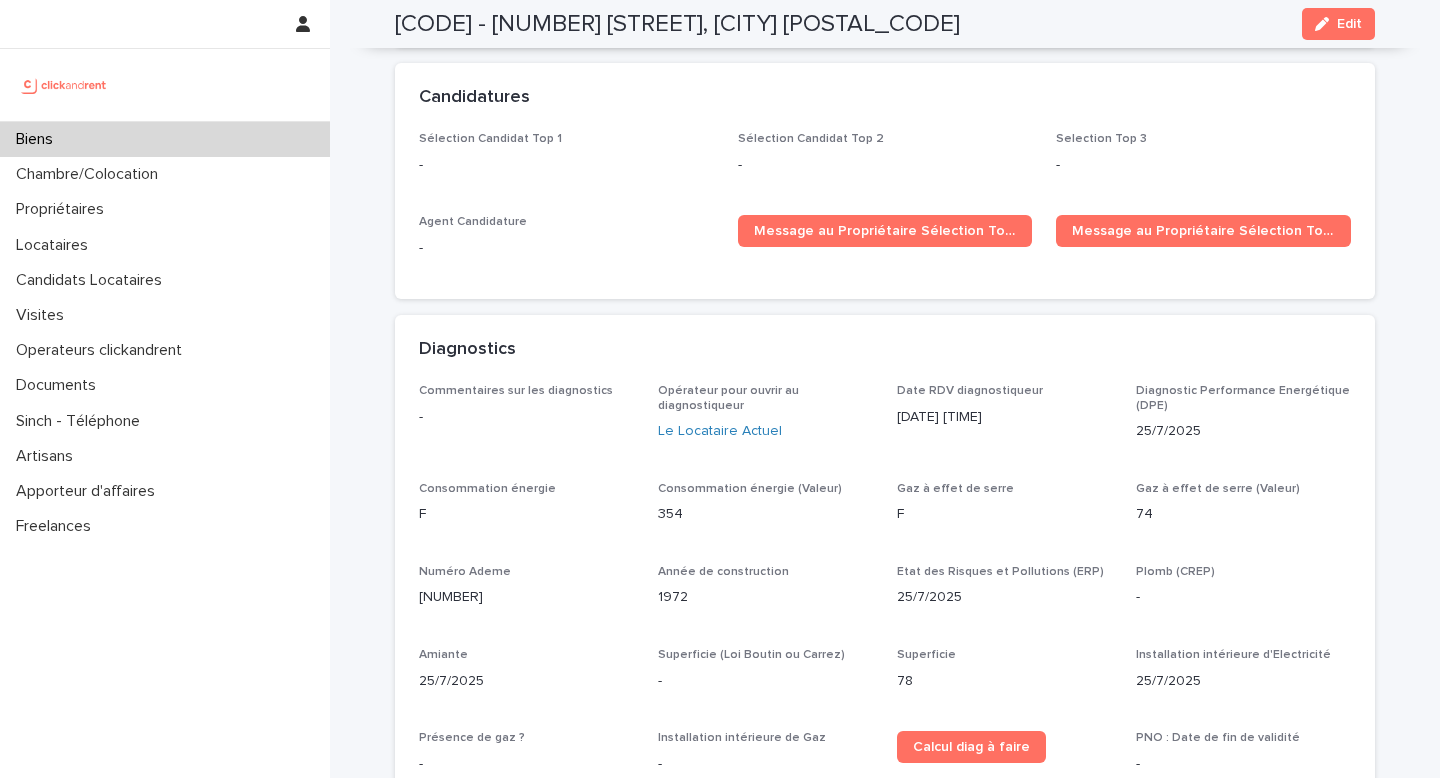 click on "Candidatures" at bounding box center (885, 98) 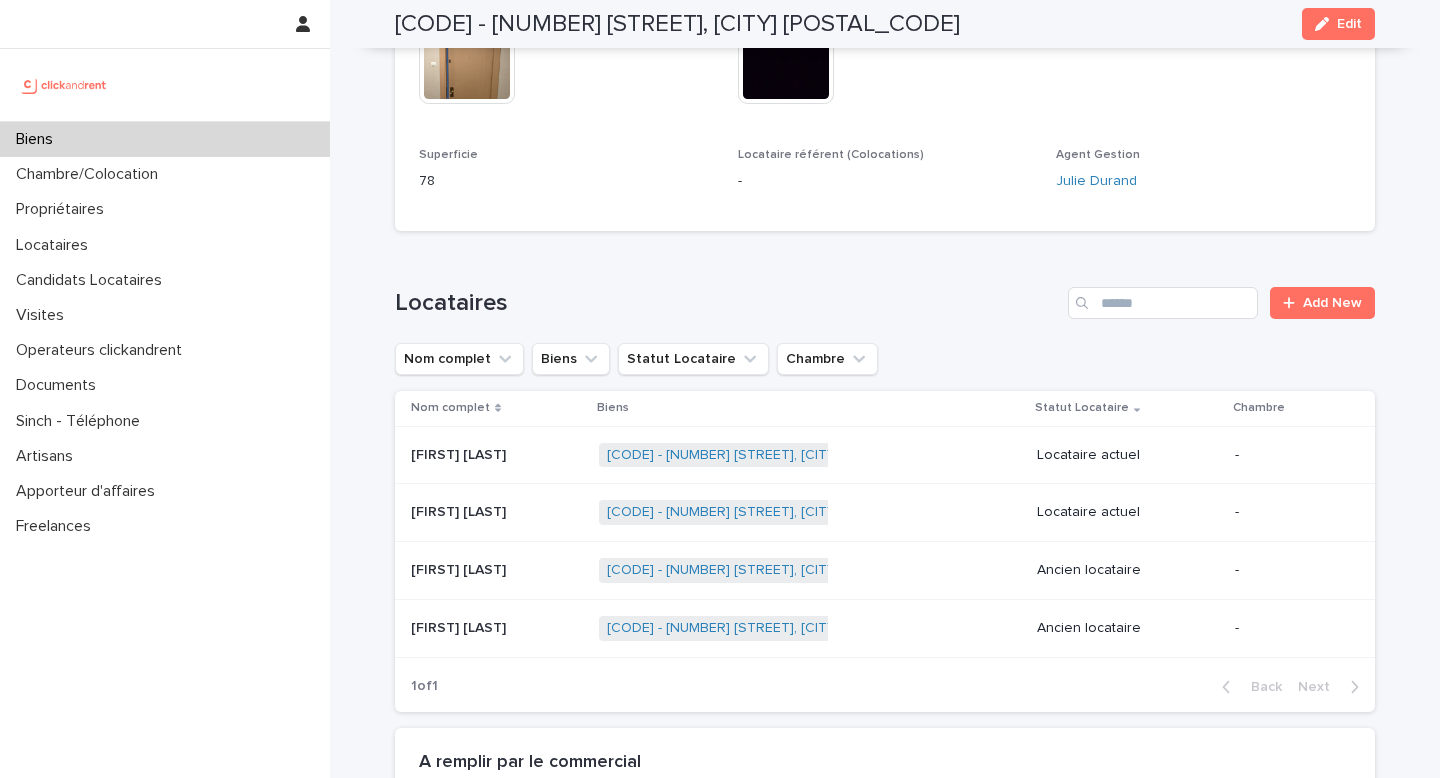 scroll, scrollTop: 258, scrollLeft: 0, axis: vertical 